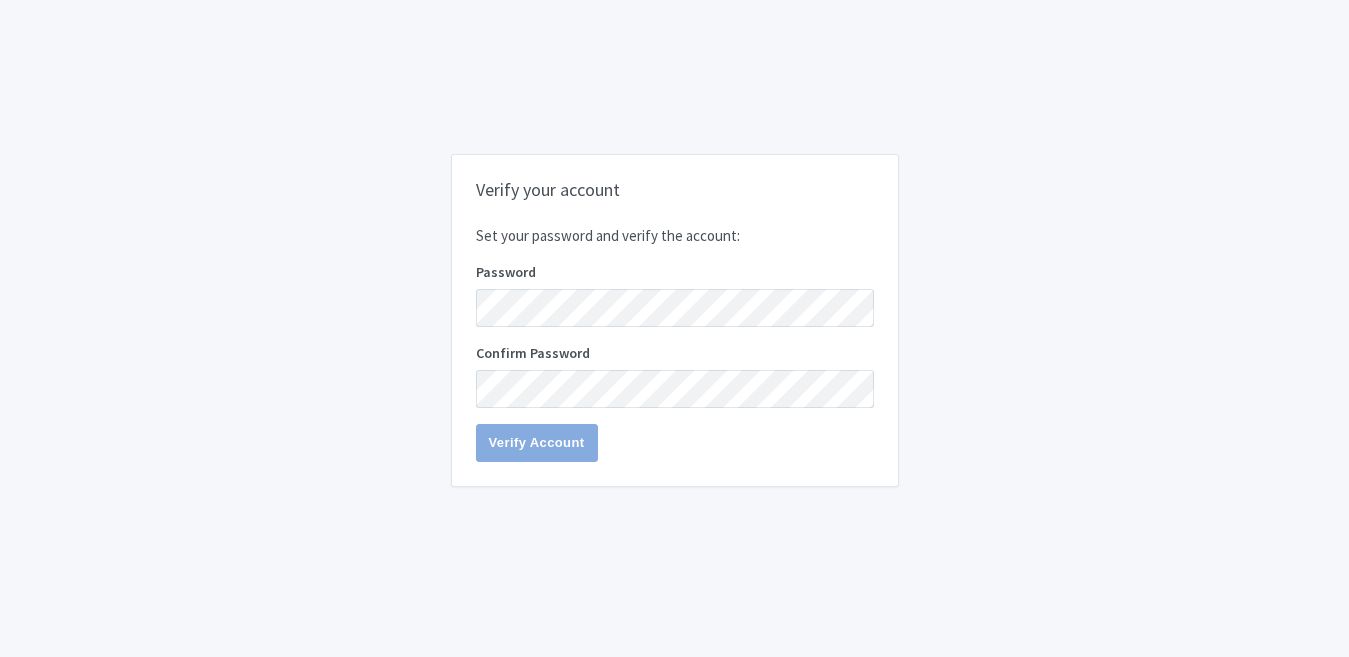 scroll, scrollTop: 0, scrollLeft: 0, axis: both 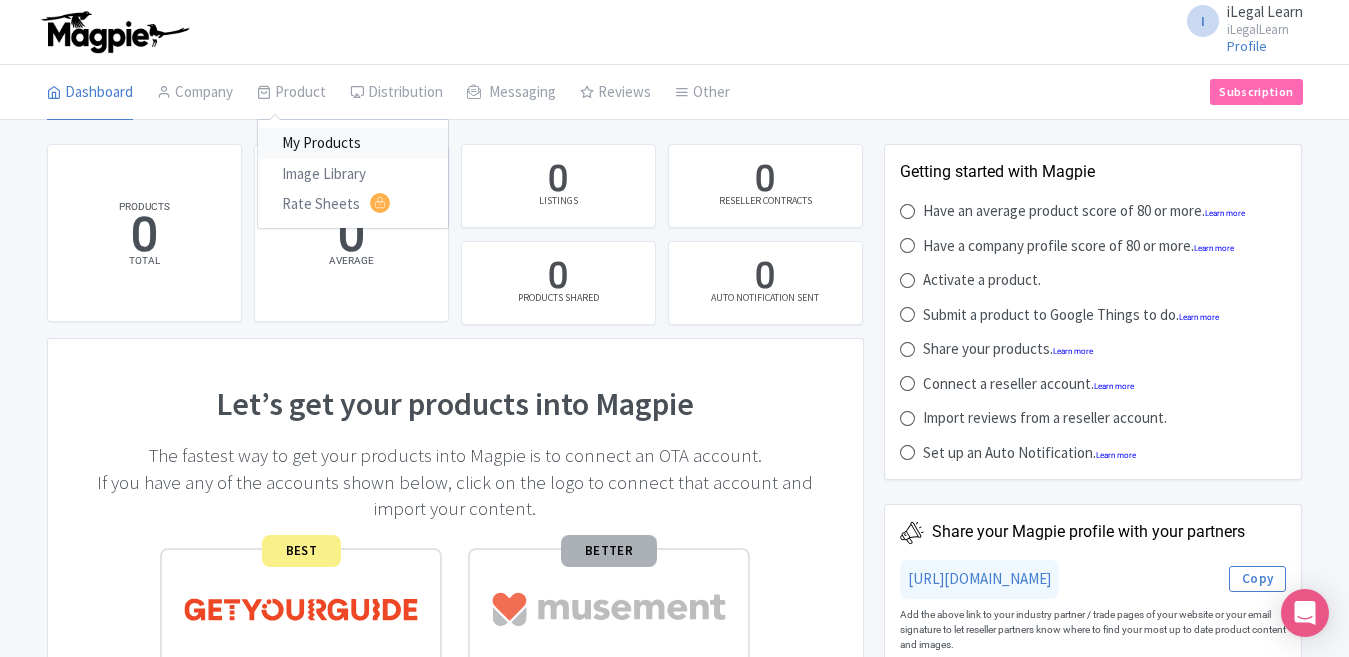 click on "My Products" at bounding box center [353, 143] 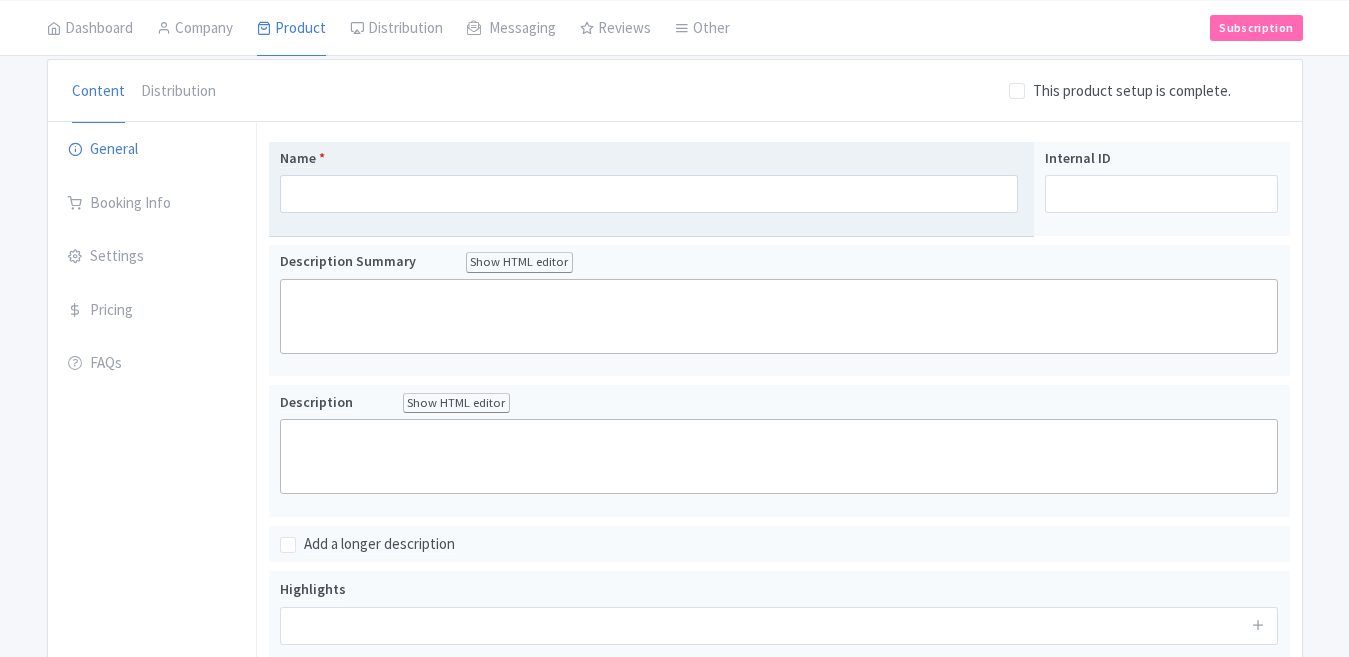 scroll, scrollTop: 200, scrollLeft: 0, axis: vertical 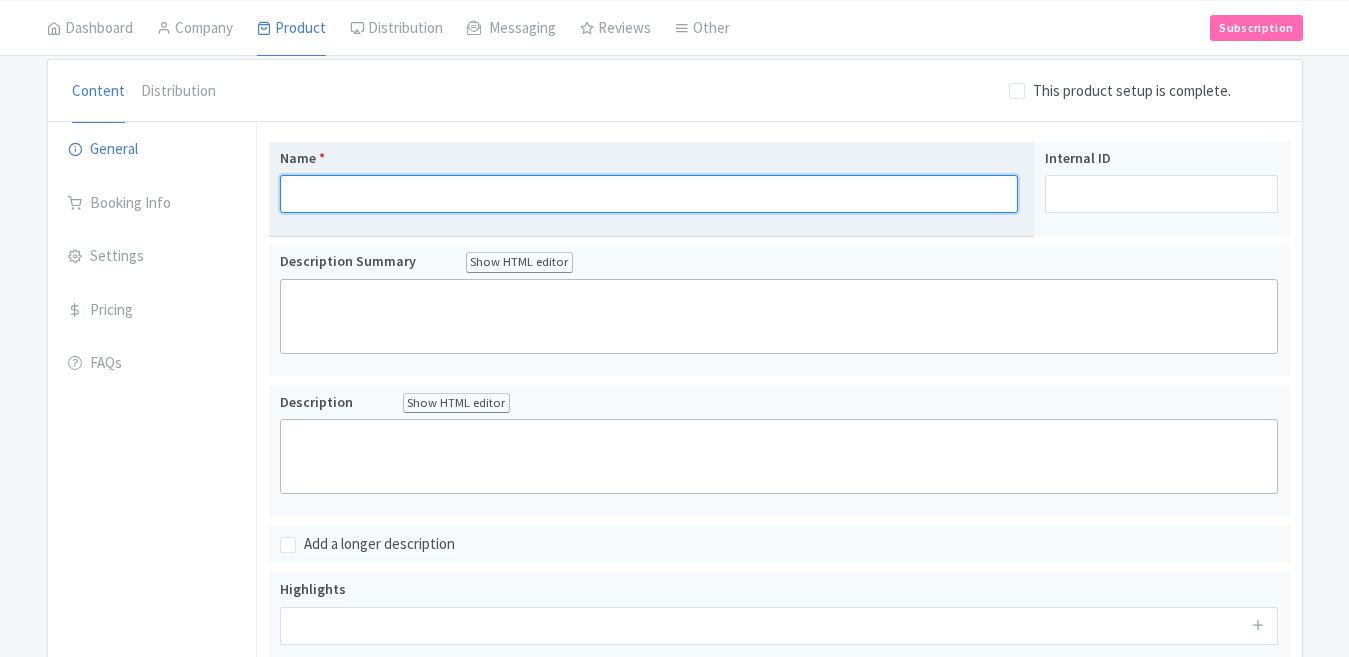 click on "Name   *" at bounding box center (649, 194) 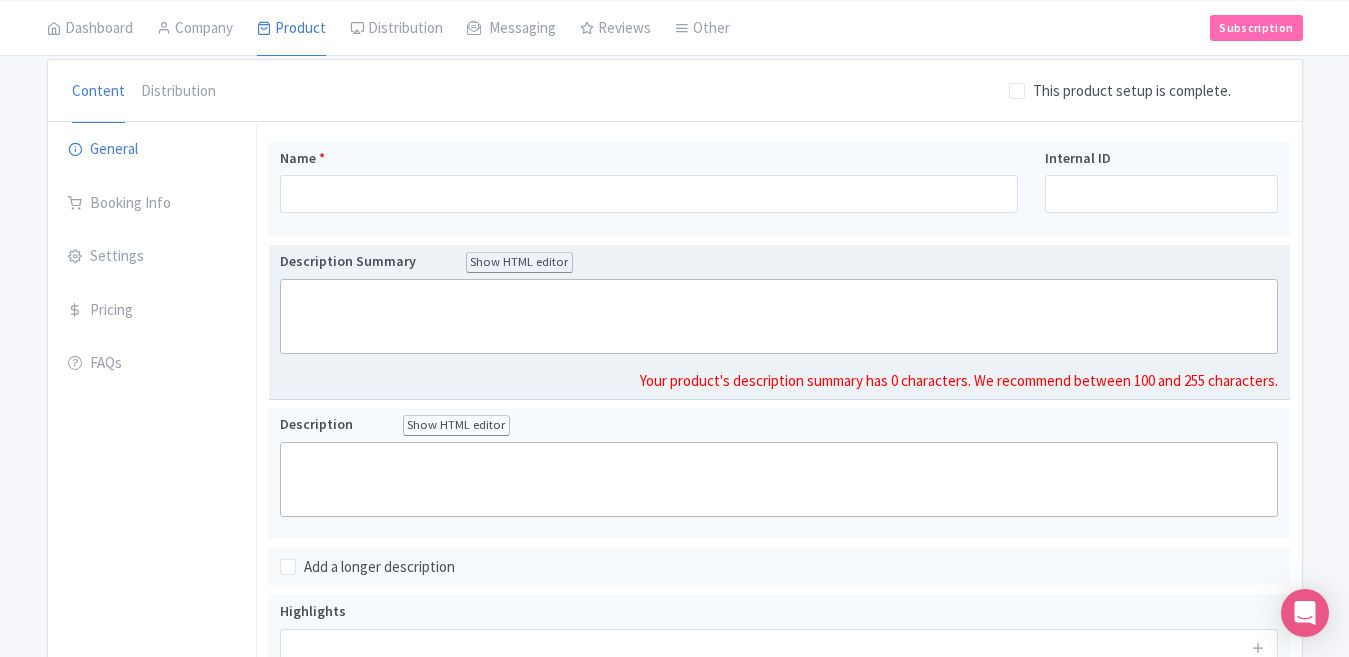 click on "Description Summary Show HTML editor
Bold
Italic
Strikethrough
Link
Heading
Quote
Code
Bullets
Numbers
Decrease Level
Increase Level
Attach Files
Undo
Redo
Link
Unlink
Your product's description summary has 0 characters. We recommend between 100 and 255 characters." at bounding box center (779, 321) 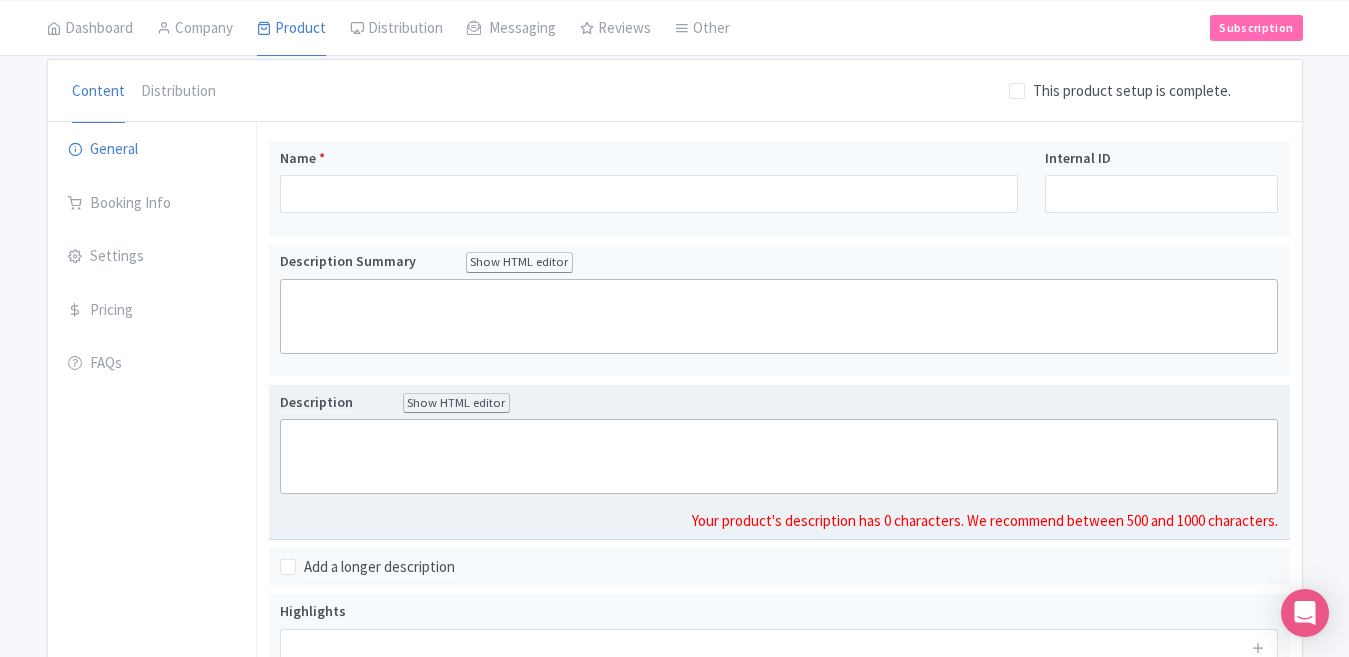 click 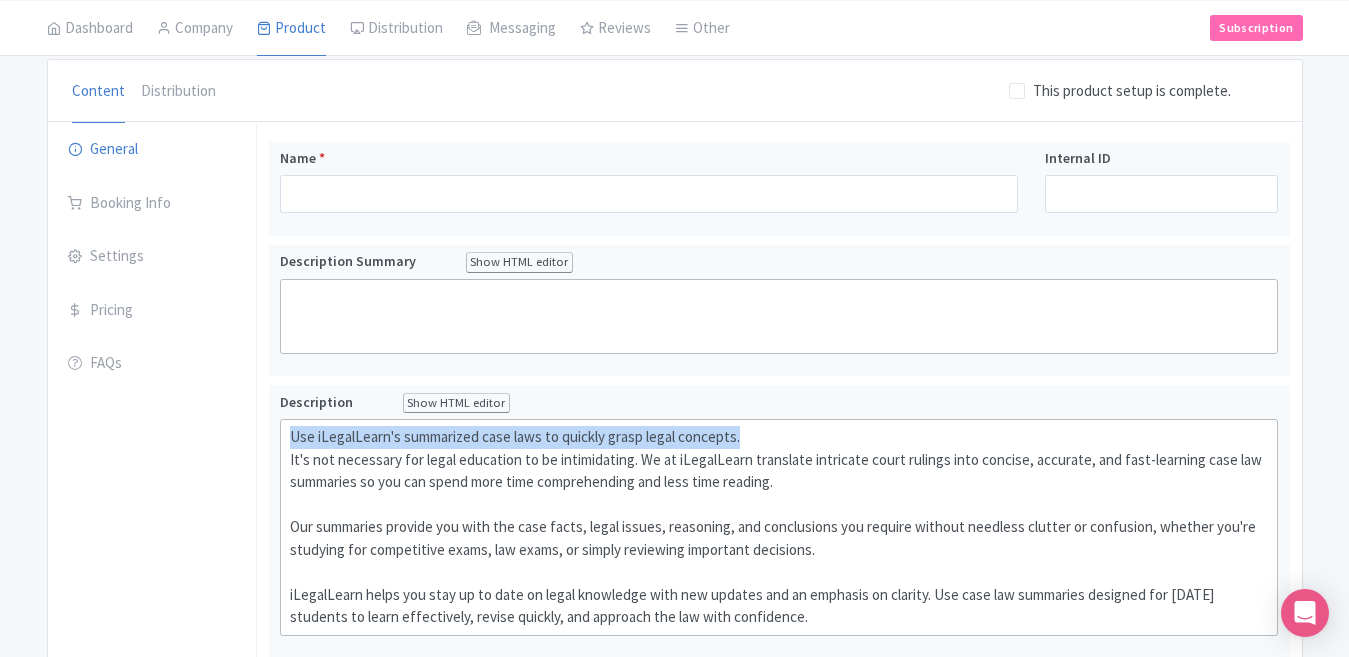 drag, startPoint x: 804, startPoint y: 440, endPoint x: 263, endPoint y: 404, distance: 542.1965 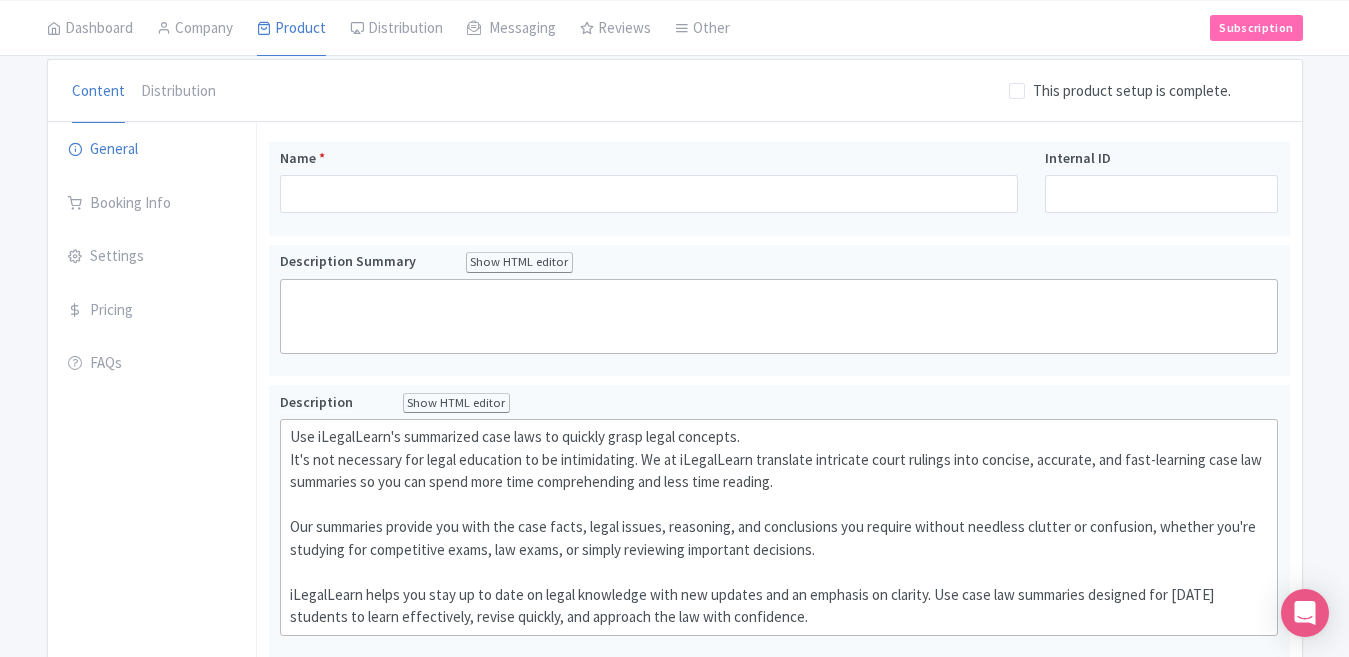 type on "<div><br>It's not necessary for legal education to be intimidating. We at iLegalLearn translate intricate court rulings into concise, accurate, and fast-learning case law summaries so you can spend more time comprehending and less time reading.<br><br>Our summaries provide you with the case facts, legal issues, reasoning, and conclusions you require without needless clutter or confusion, whether you're studying for competitive exams, law exams, or simply reviewing important decisions.<br><br>iLegalLearn helps you stay up to date on legal knowledge with new updates and an emphasis on clarity. Use case law summaries designed for today's students to learn effectively, revise quickly, and approach the law with confidence.</div>" 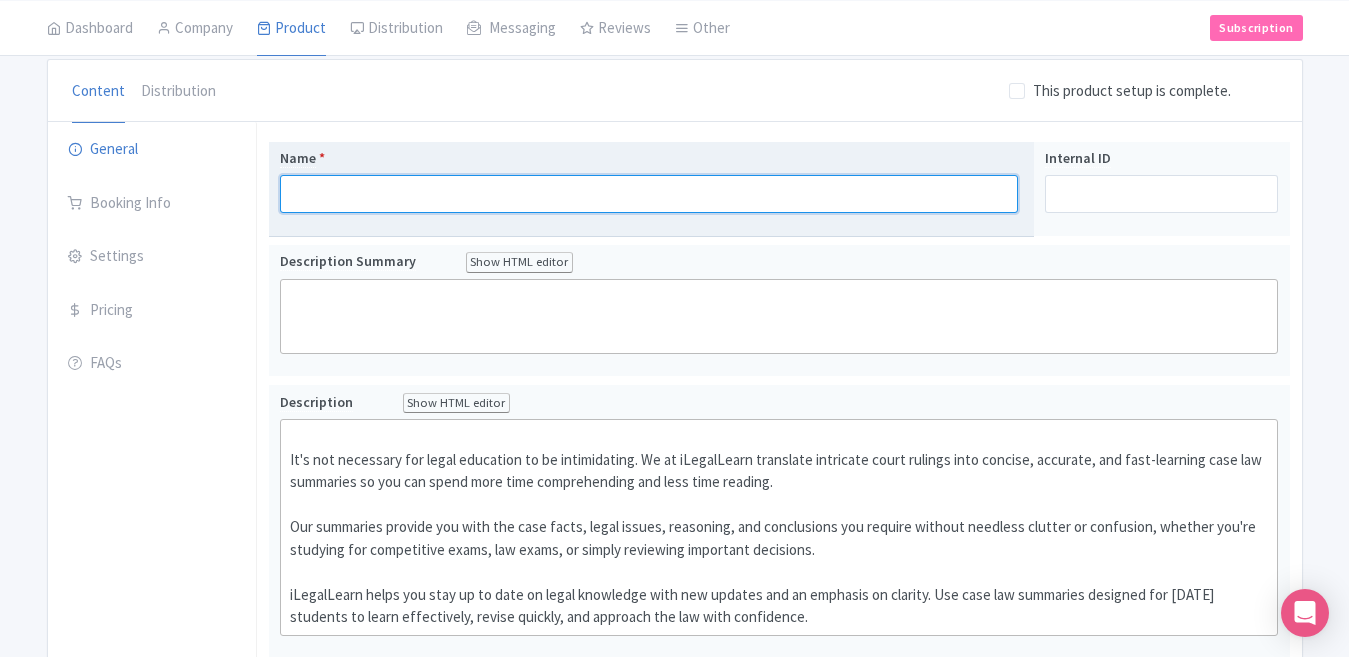 scroll, scrollTop: 223, scrollLeft: 0, axis: vertical 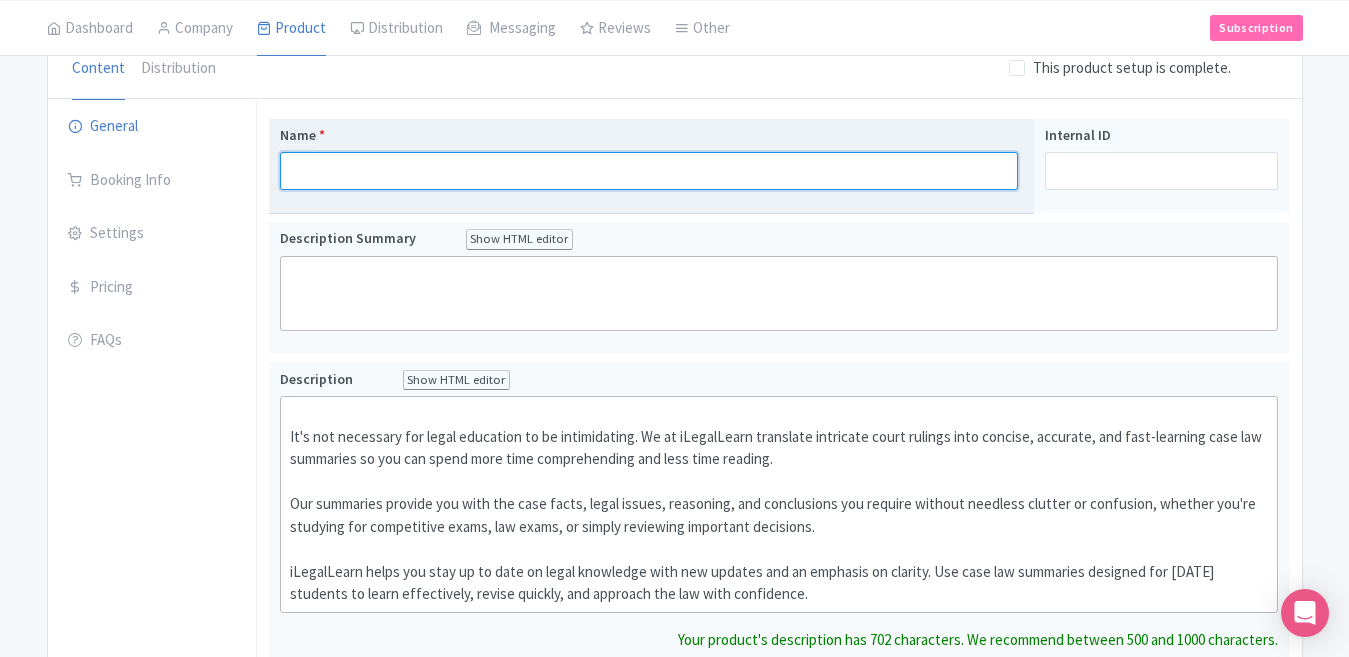 click on "Name   *
Your product's name has 0 characters. We recommend between 10 and 60 characters." at bounding box center (652, 166) 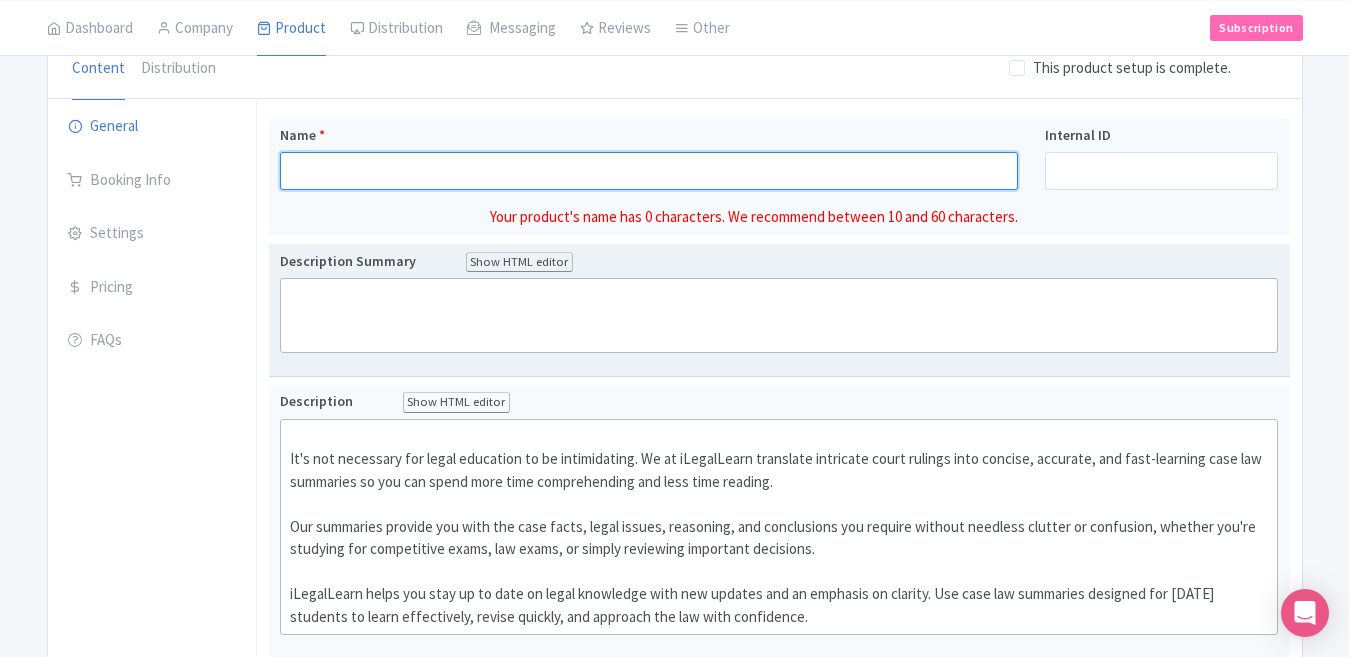 paste on "Use iLegalLearn's summarized case laws to quickly grasp legal concepts." 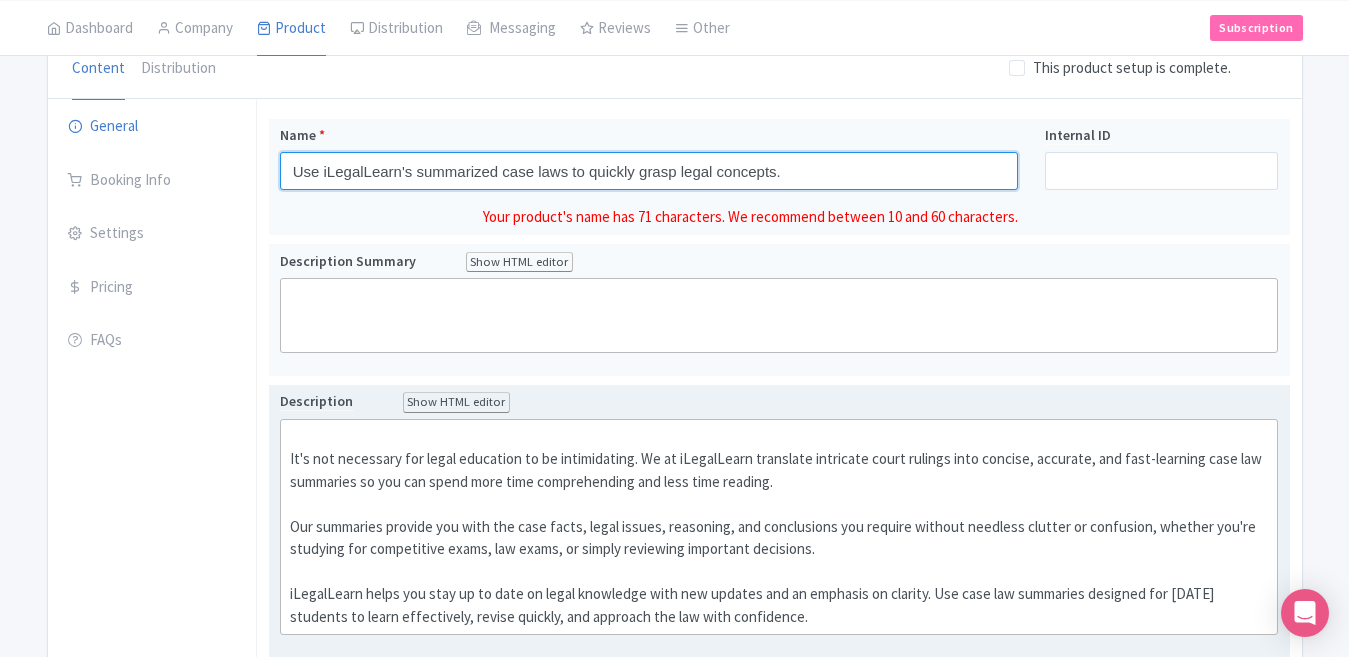 type on "Use iLegalLearn's summarized case laws to quickly grasp legal concepts." 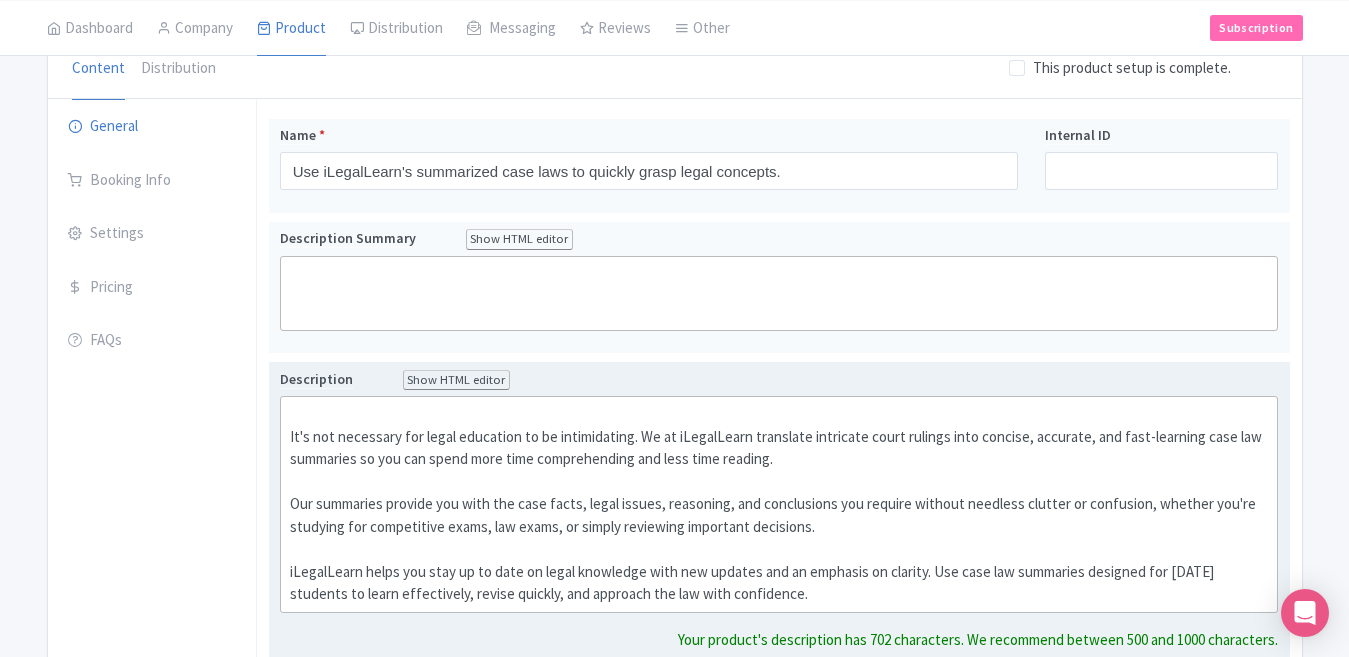 click on "It's not necessary for legal education to be intimidating. We at iLegalLearn translate intricate court rulings into concise, accurate, and fast-learning case law summaries so you can spend more time comprehending and less time reading. Our summaries provide you with the case facts, legal issues, reasoning, and conclusions you require without needless clutter or confusion, whether you're studying for competitive exams, law exams, or simply reviewing important decisions. iLegalLearn helps you stay up to date on legal knowledge with new updates and an emphasis on clarity. Use case law summaries designed for today's students to learn effectively, revise quickly, and approach the law with confidence." 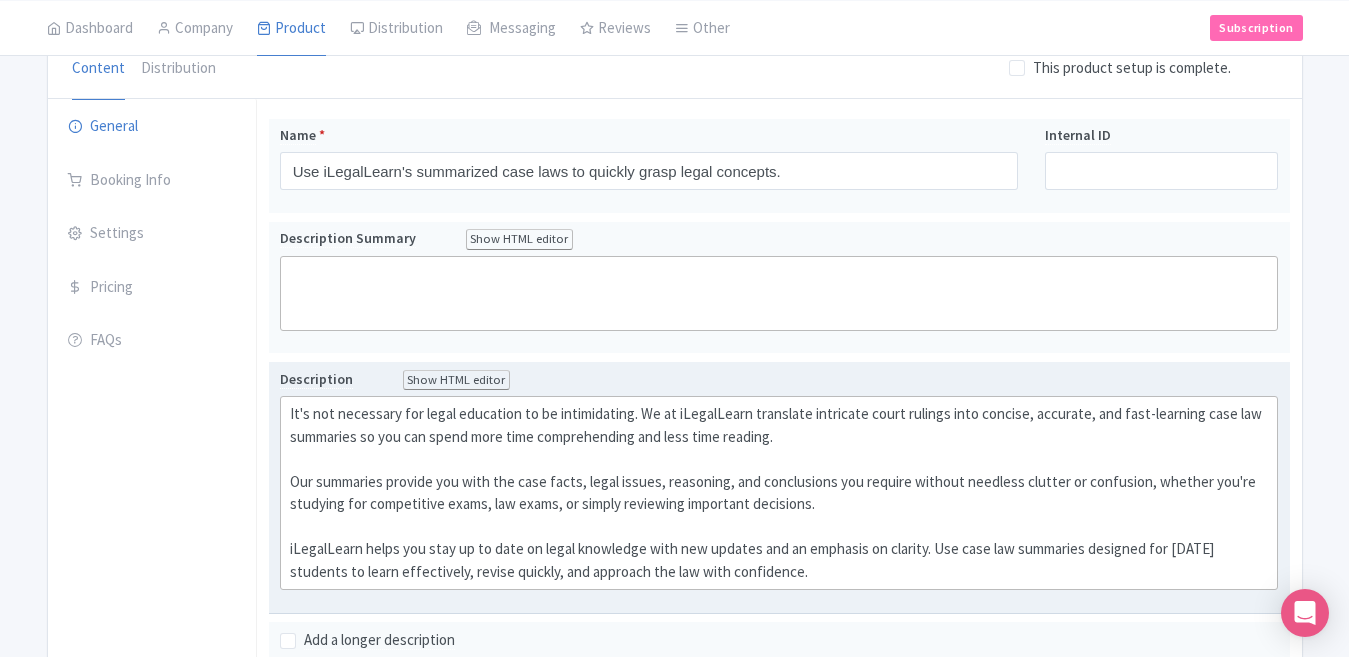 click on "Show HTML editor" at bounding box center (457, 380) 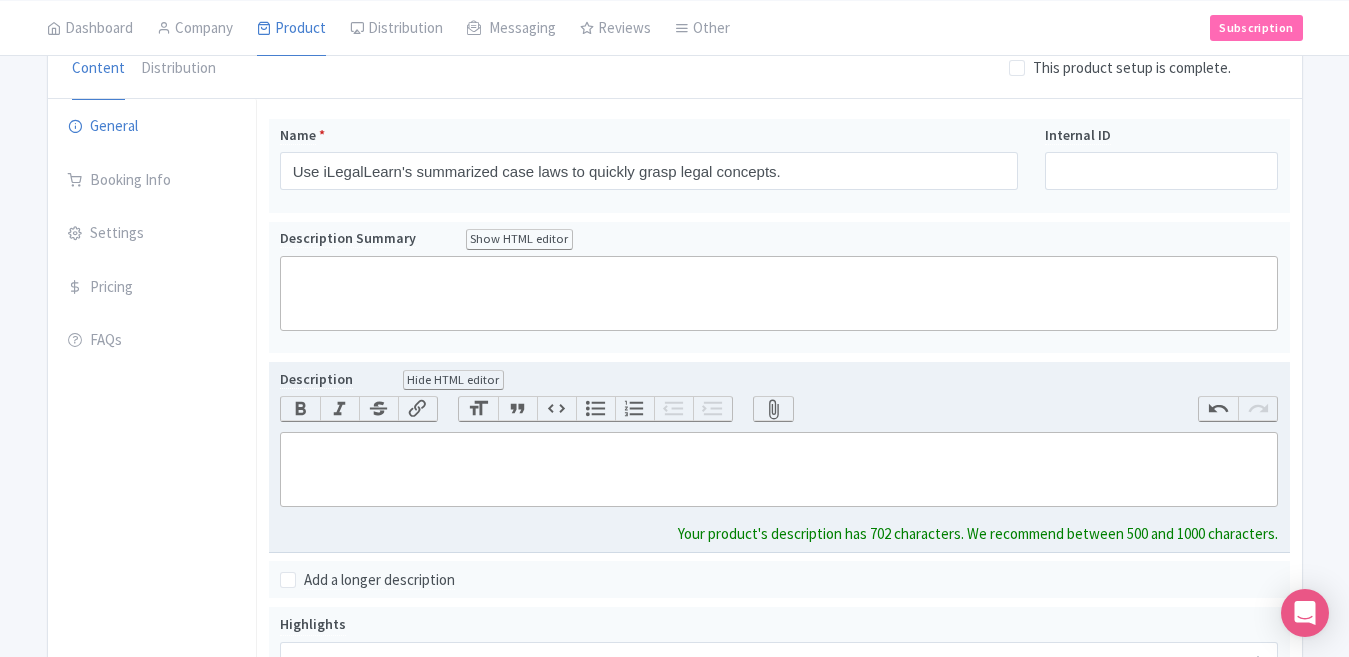 paste on "<div>Use iLegalLearn's summarized case laws to quickly grasp legal concepts.</div>" 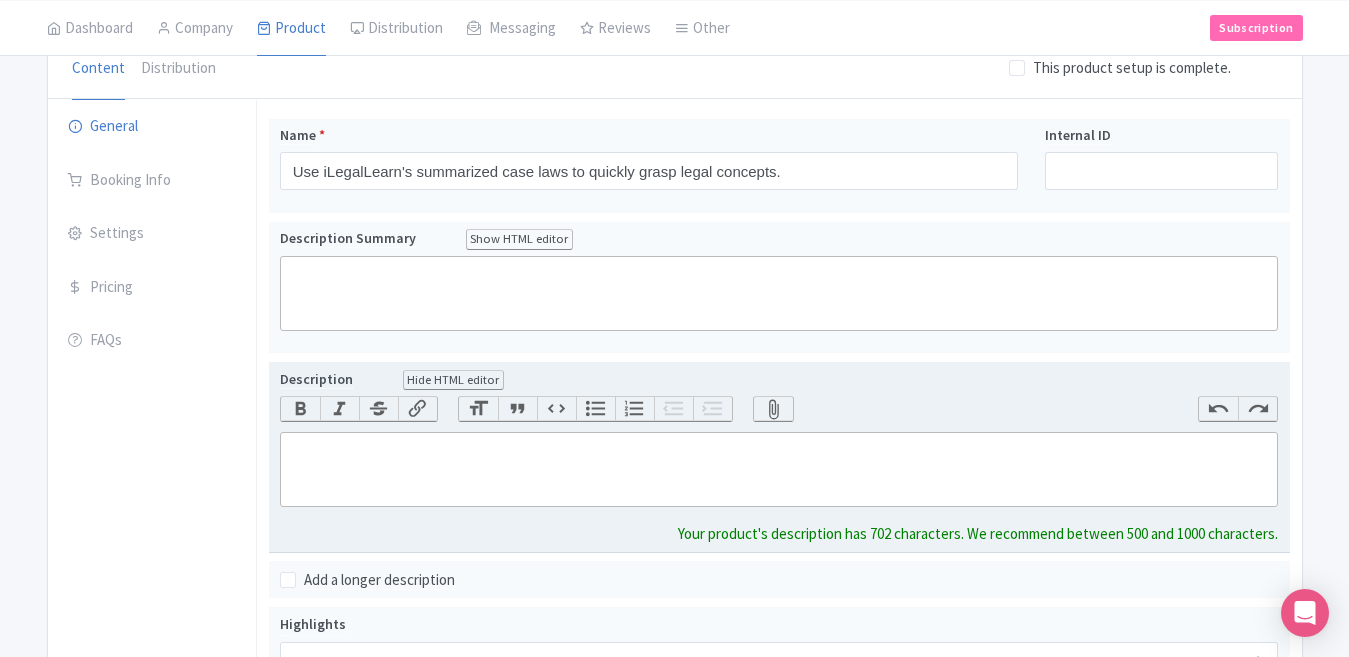 type on "<div><br>It's not necessary for legal education to be intimidating. We at iLegalLearn translate intricate court rulings into concise, accurate, and fast-learning case law summaries so you can spend more time comprehending and less time reading.<br><br>Our summaries provide you with the case facts, legal issues, reasoning, and conclusions you require without needless clutter or confusion, whether you're studying for competitive exams, law exams, or simply reviewing important decisions.<br><br>iLegalLearn helps you stay up to date on legal knowledge with new updates and an emphasis on clarity. Use case law summaries designed for today's students to learn effectively, revise quickly, and approach the law with confidence.</div>" 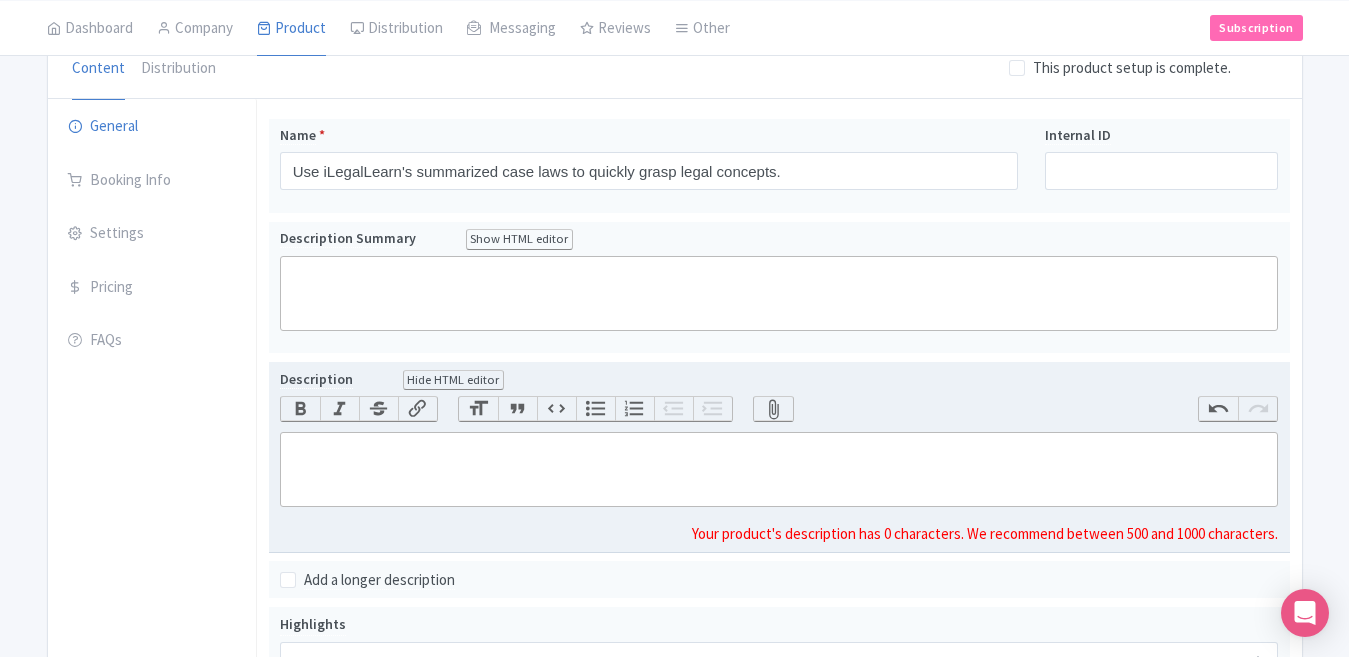 click on "Hide HTML editor" at bounding box center [454, 380] 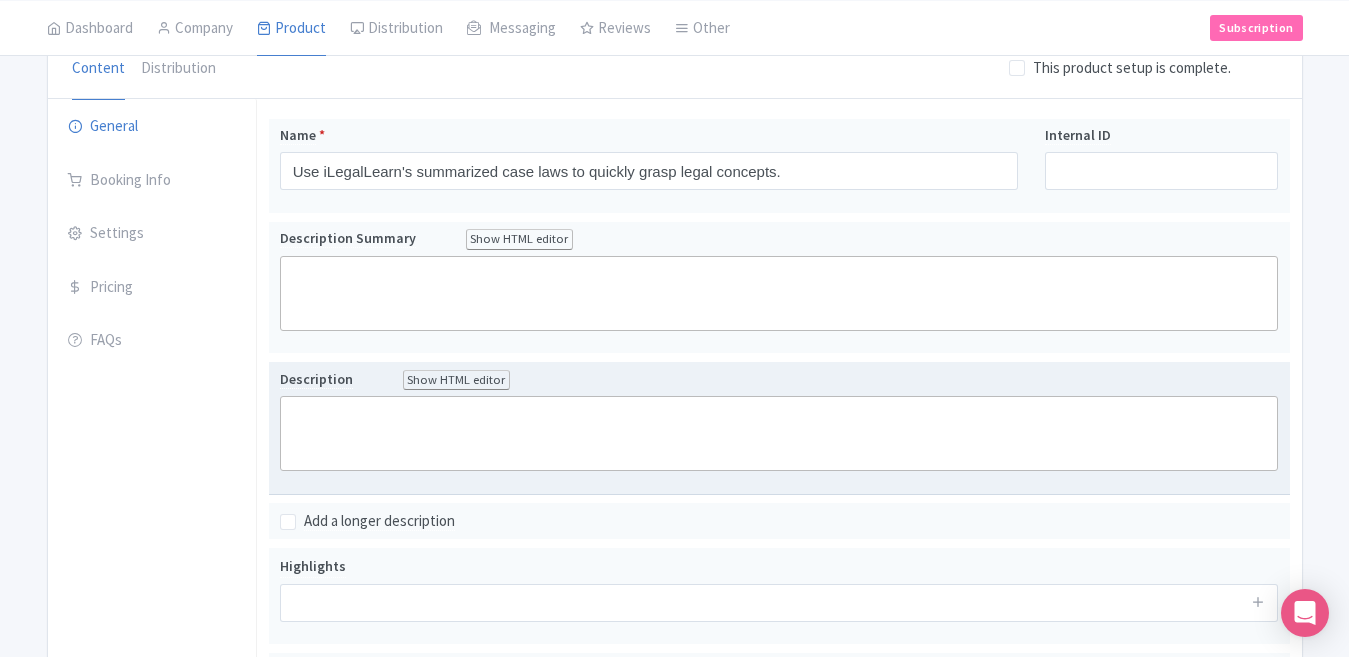 click on "Show HTML editor" at bounding box center (457, 380) 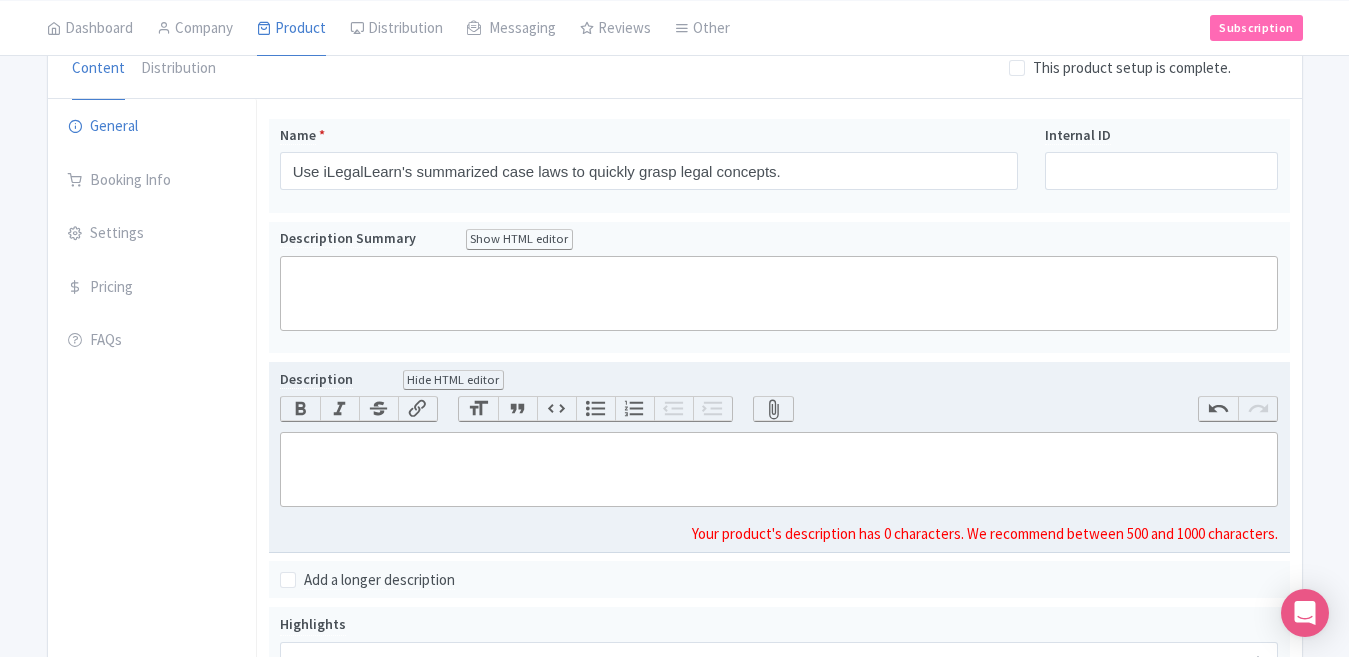 click 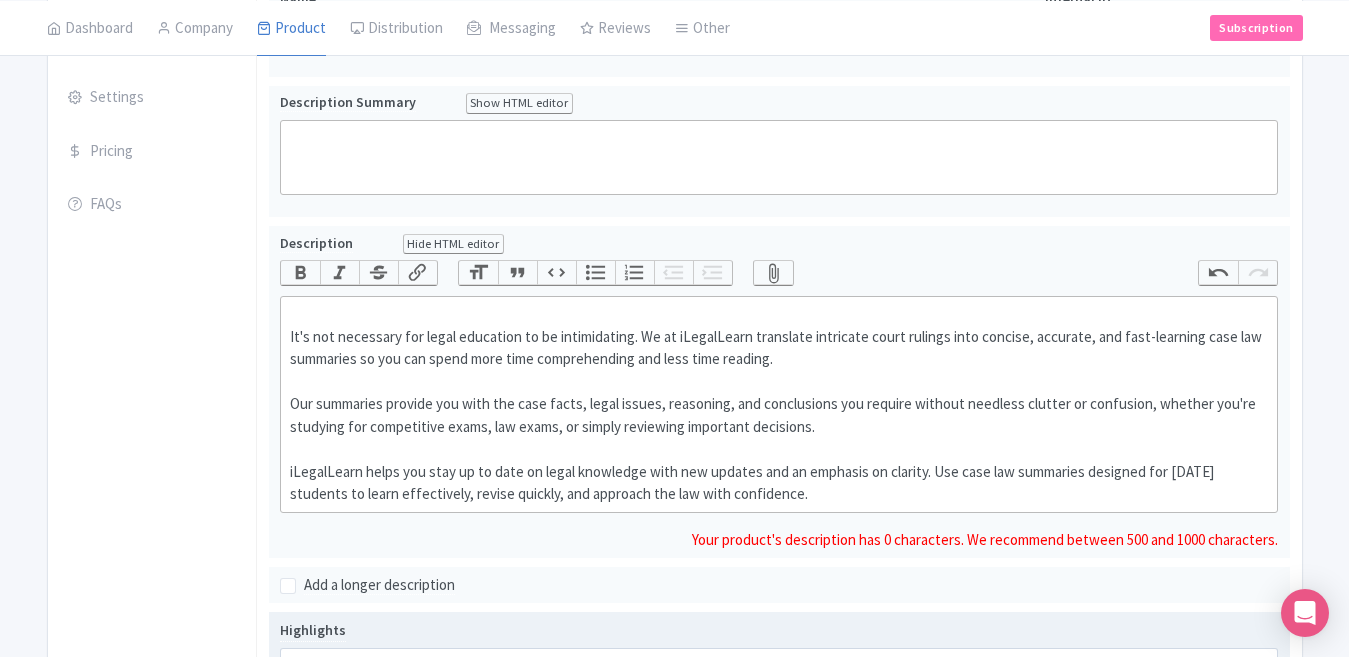 scroll, scrollTop: 523, scrollLeft: 0, axis: vertical 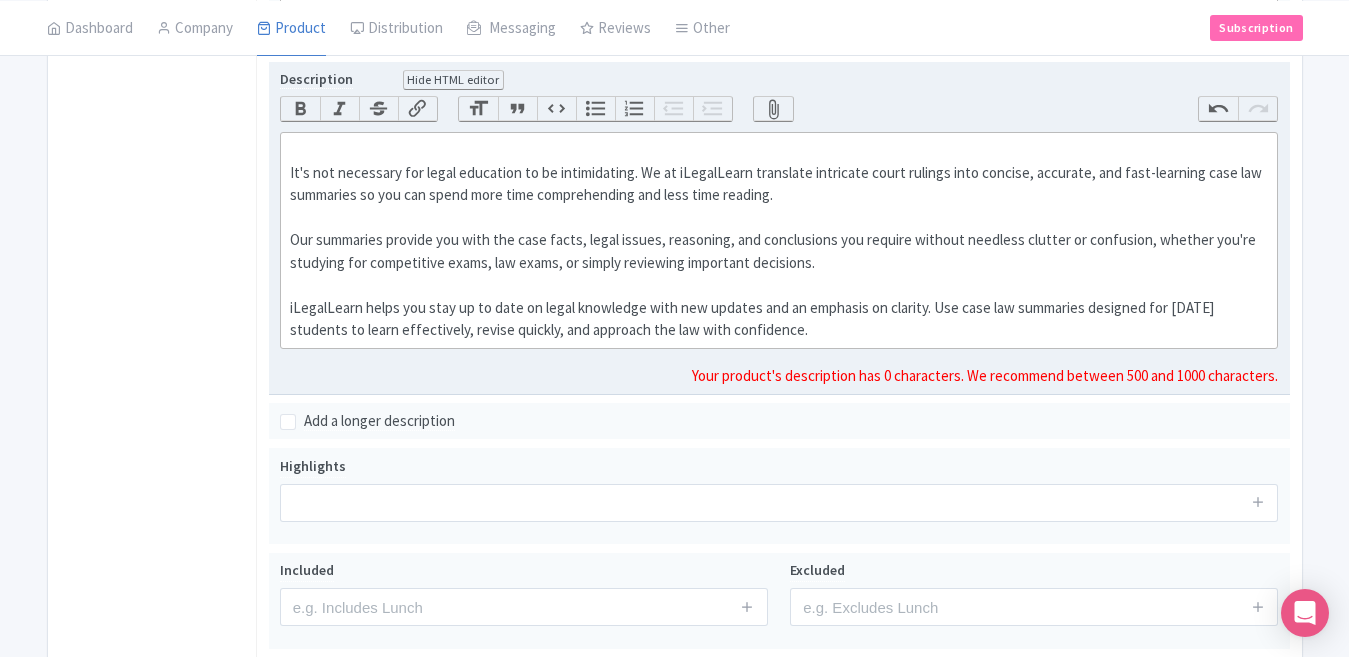 click on "It's not necessary for legal education to be intimidating. We at iLegalLearn translate intricate court rulings into concise, accurate, and fast-learning case law summaries so you can spend more time comprehending and less time reading. Our summaries provide you with the case facts, legal issues, reasoning, and conclusions you require without needless clutter or confusion, whether you're studying for competitive exams, law exams, or simply reviewing important decisions. iLegalLearn helps you stay up to date on legal knowledge with new updates and an emphasis on clarity. Use case law summaries designed for today's students to learn effectively, revise quickly, and approach the law with confidence." 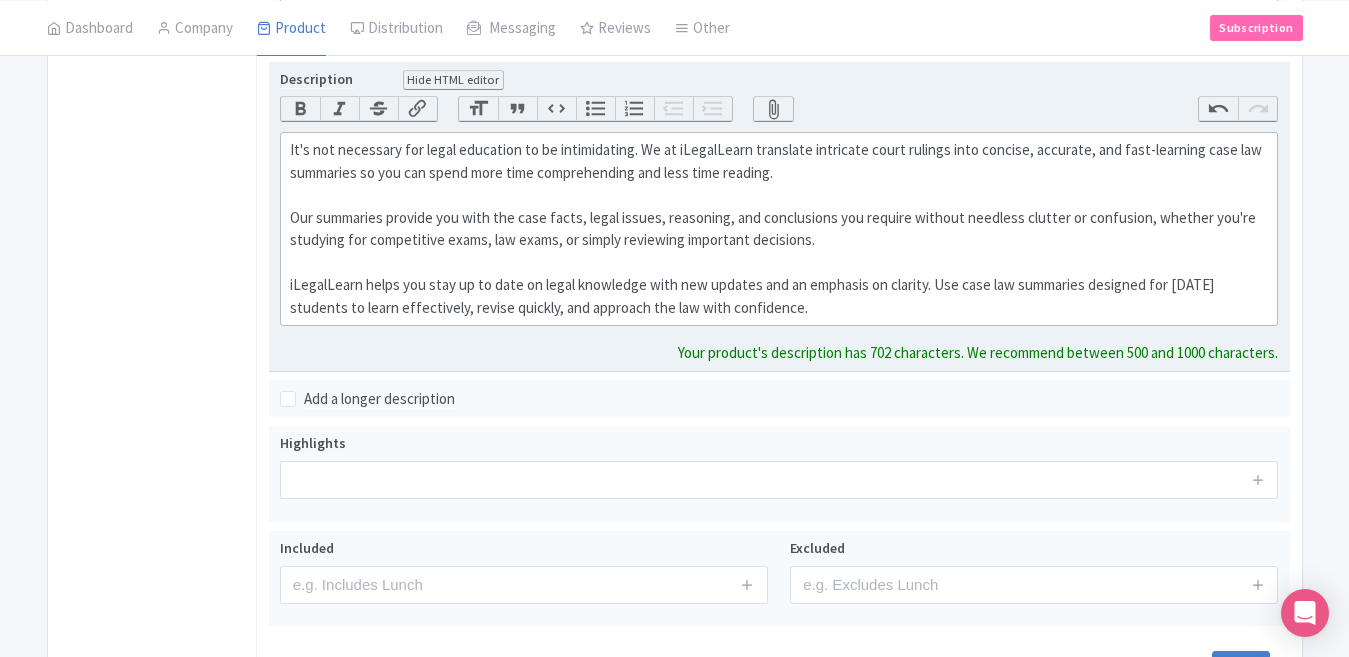 scroll, scrollTop: 423, scrollLeft: 0, axis: vertical 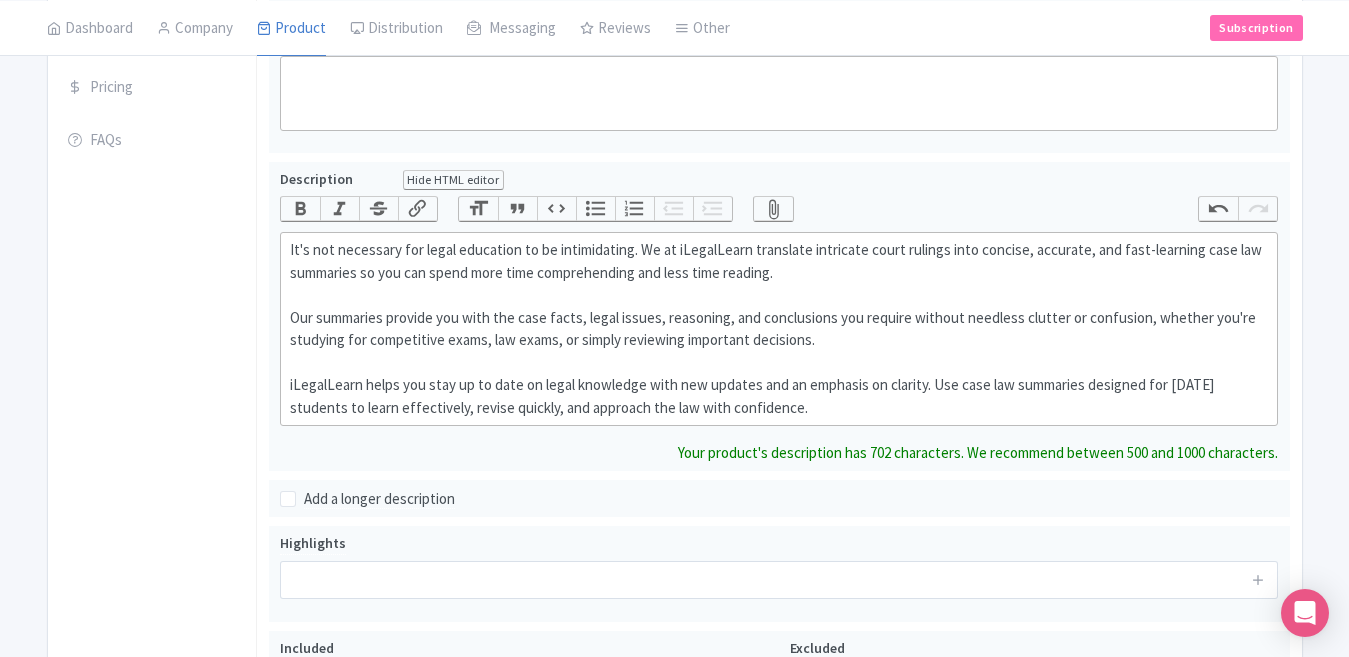click on "It's not necessary for legal education to be intimidating. We at iLegalLearn translate intricate court rulings into concise, accurate, and fast-learning case law summaries so you can spend more time comprehending and less time reading. Our summaries provide you with the case facts, legal issues, reasoning, and conclusions you require without needless clutter or confusion, whether you're studying for competitive exams, law exams, or simply reviewing important decisions. iLegalLearn helps you stay up to date on legal knowledge with new updates and an emphasis on clarity. Use case law summaries designed for today's students to learn effectively, revise quickly, and approach the law with confidence." 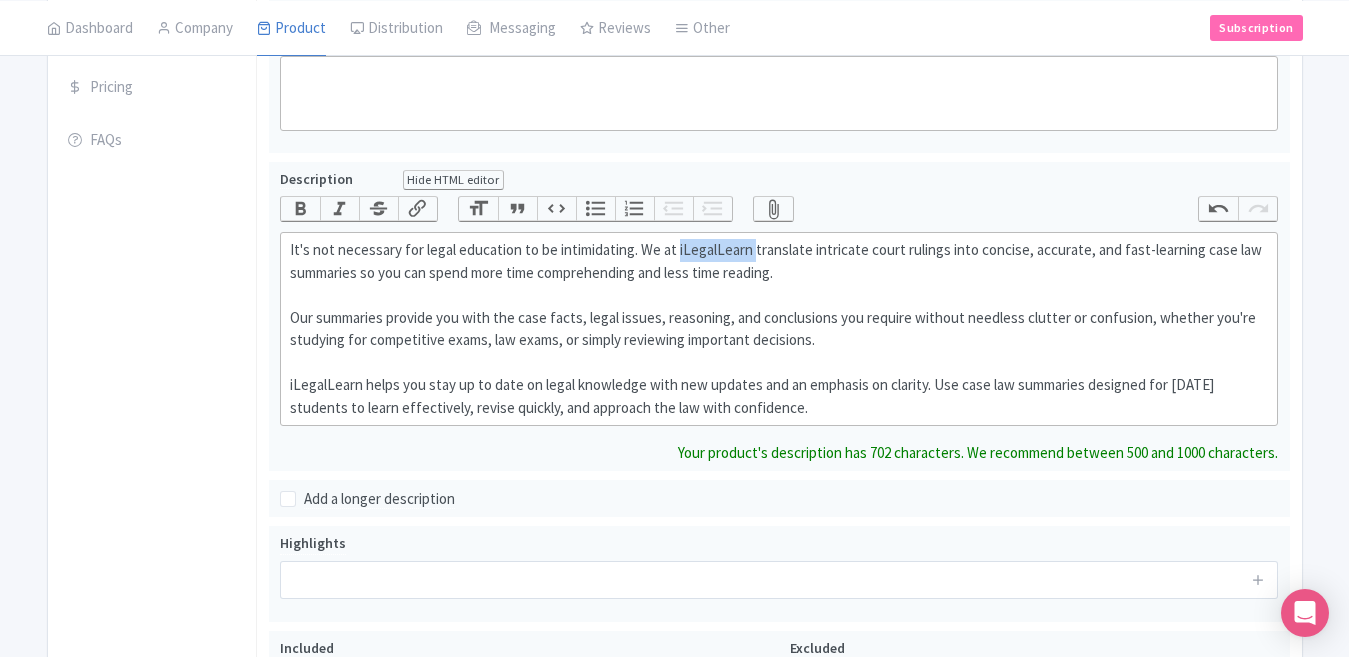 click on "It's not necessary for legal education to be intimidating. We at iLegalLearn translate intricate court rulings into concise, accurate, and fast-learning case law summaries so you can spend more time comprehending and less time reading. Our summaries provide you with the case facts, legal issues, reasoning, and conclusions you require without needless clutter or confusion, whether you're studying for competitive exams, law exams, or simply reviewing important decisions. iLegalLearn helps you stay up to date on legal knowledge with new updates and an emphasis on clarity. Use case law summaries designed for today's students to learn effectively, revise quickly, and approach the law with confidence." 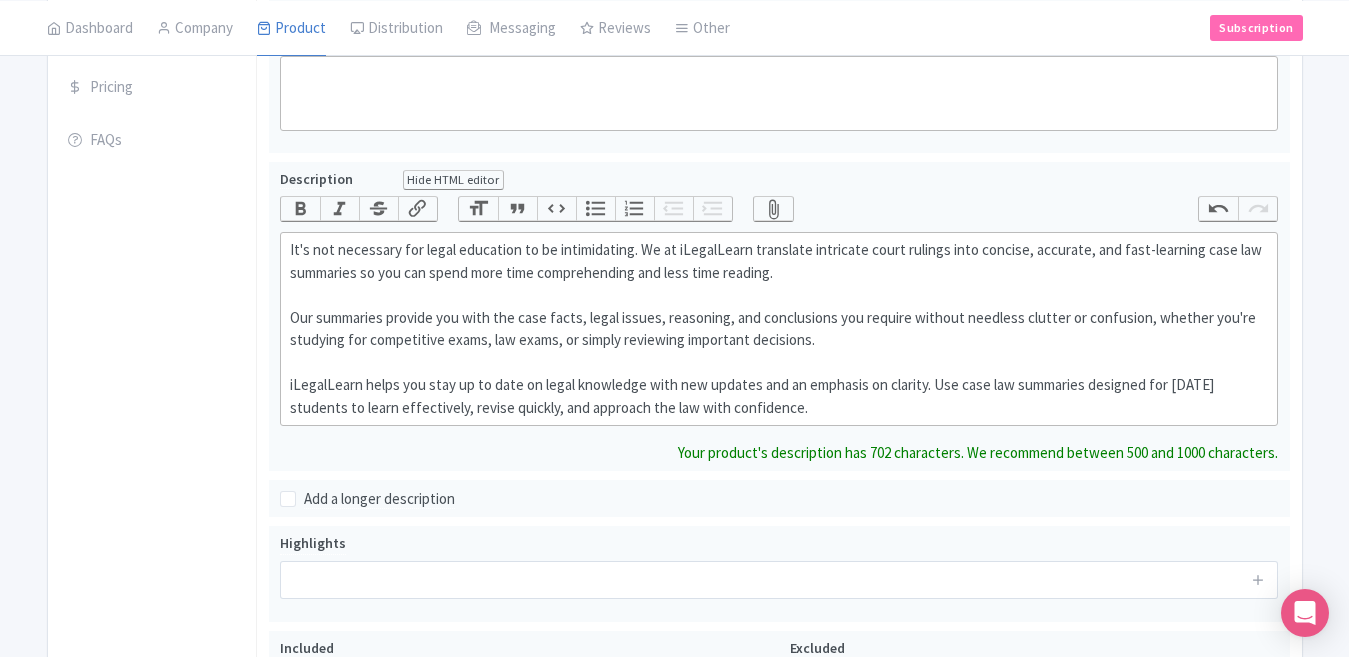 click on "Bold" at bounding box center [300, 209] 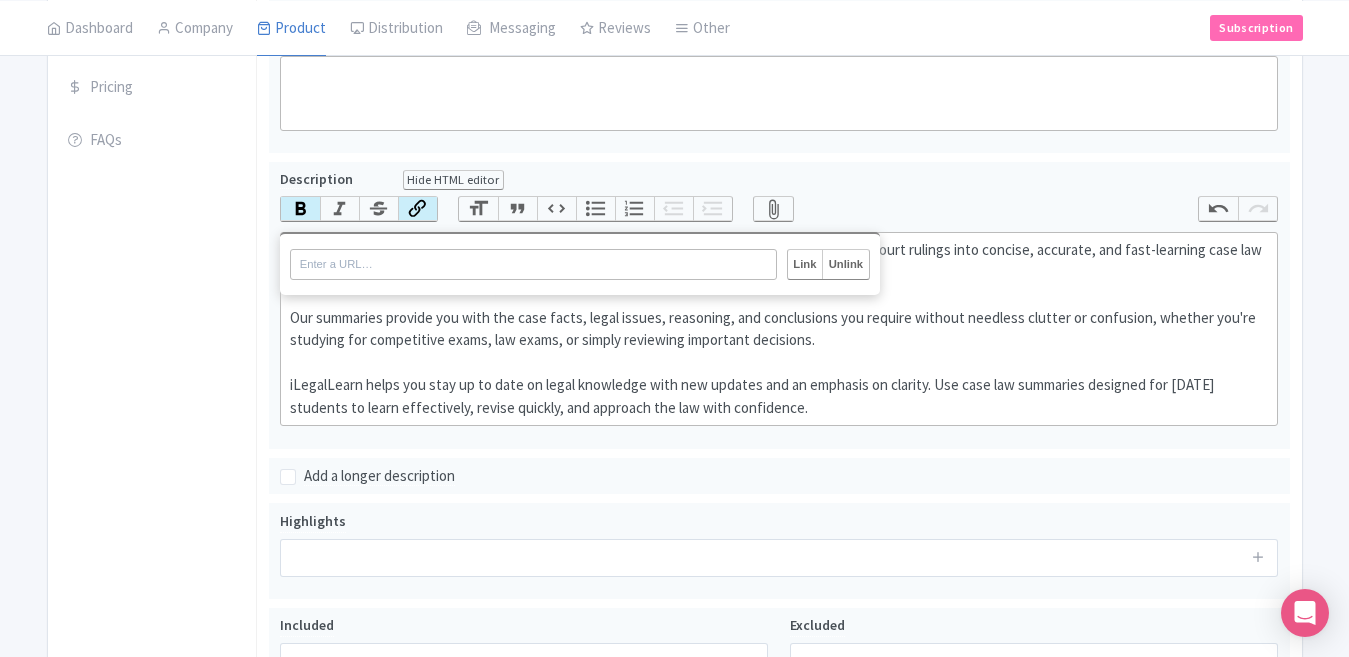 click on "Link" at bounding box center [417, 209] 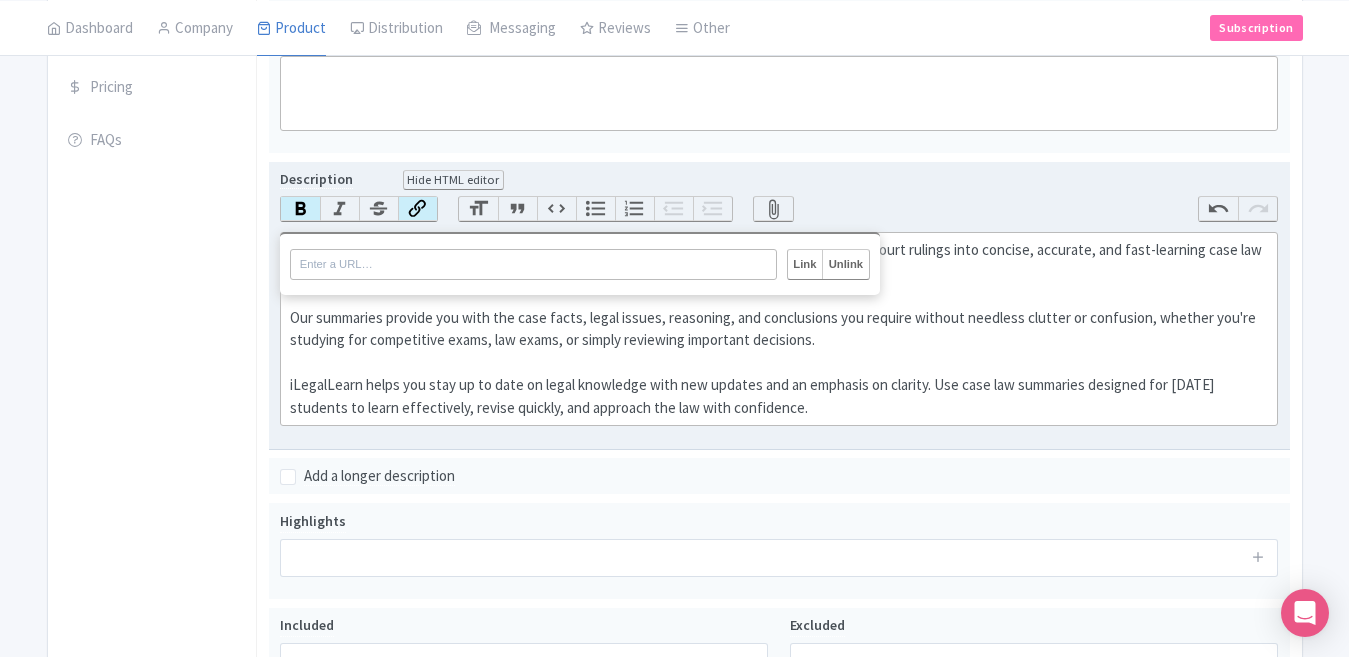 paste on "https://ilegallearn.com" 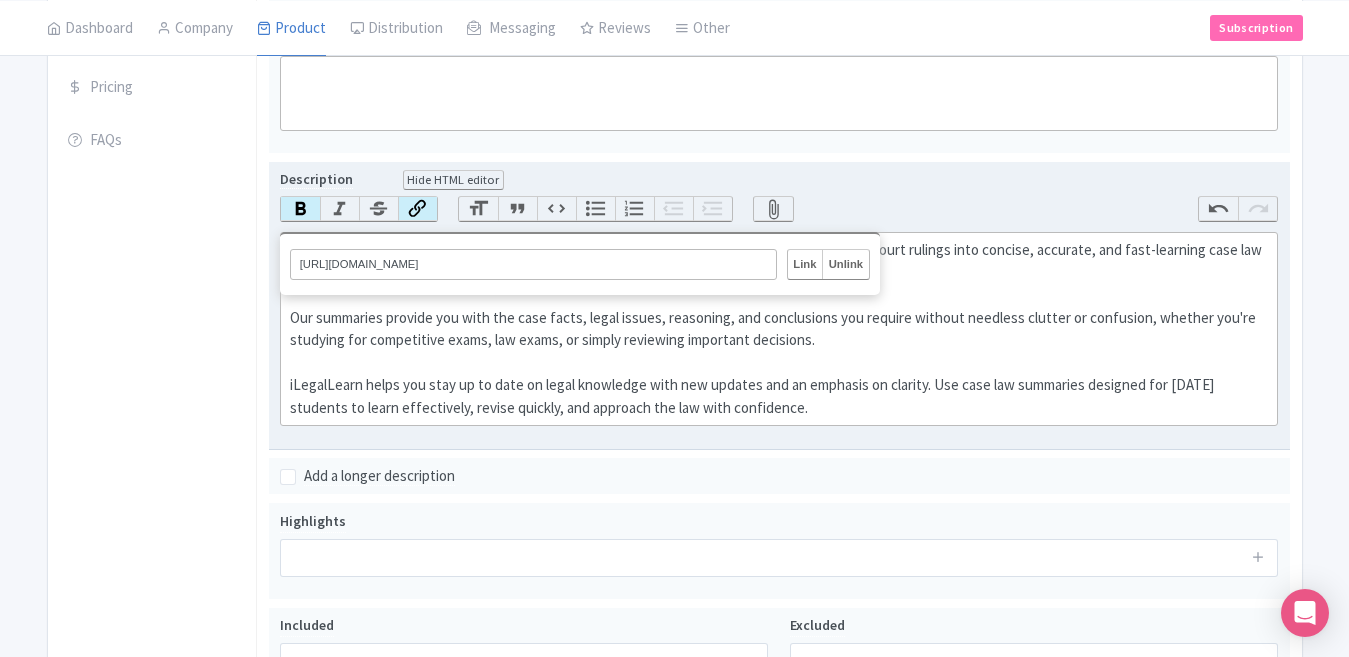 type on "https://ilegallearn.com" 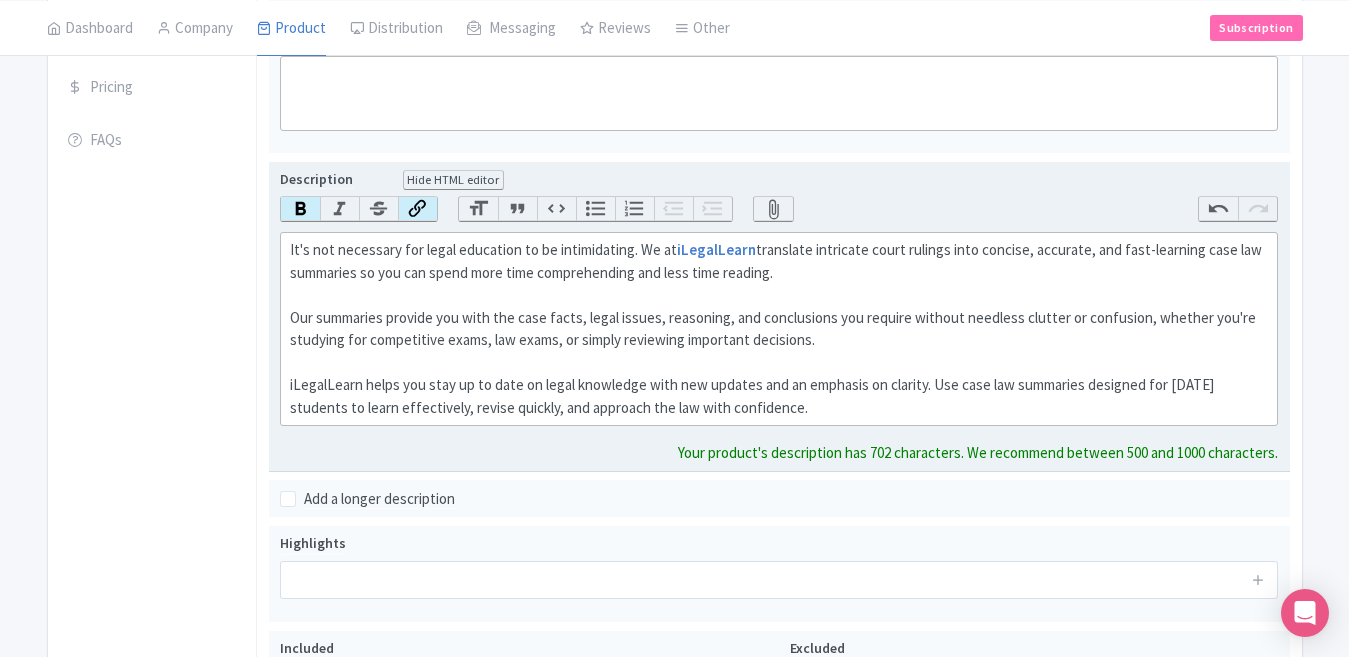 click on "It's not necessary for legal education to be intimidating. We at  iLegalLearn  translate intricate court rulings into concise, accurate, and fast-learning case law summaries so you can spend more time comprehending and less time reading. Our summaries provide you with the case facts, legal issues, reasoning, and conclusions you require without needless clutter or confusion, whether you're studying for competitive exams, law exams, or simply reviewing important decisions. iLegalLearn helps you stay up to date on legal knowledge with new updates and an emphasis on clarity. Use case law summaries designed for today's students to learn effectively, revise quickly, and approach the law with confidence." 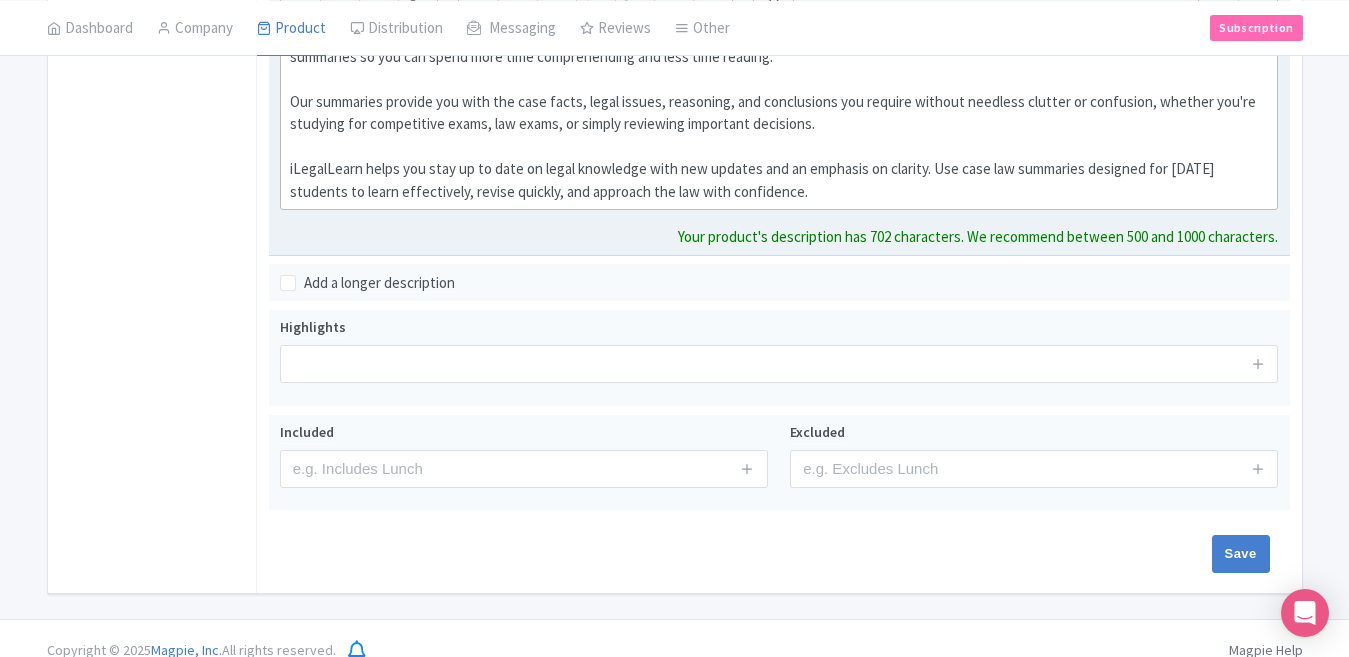 scroll, scrollTop: 663, scrollLeft: 0, axis: vertical 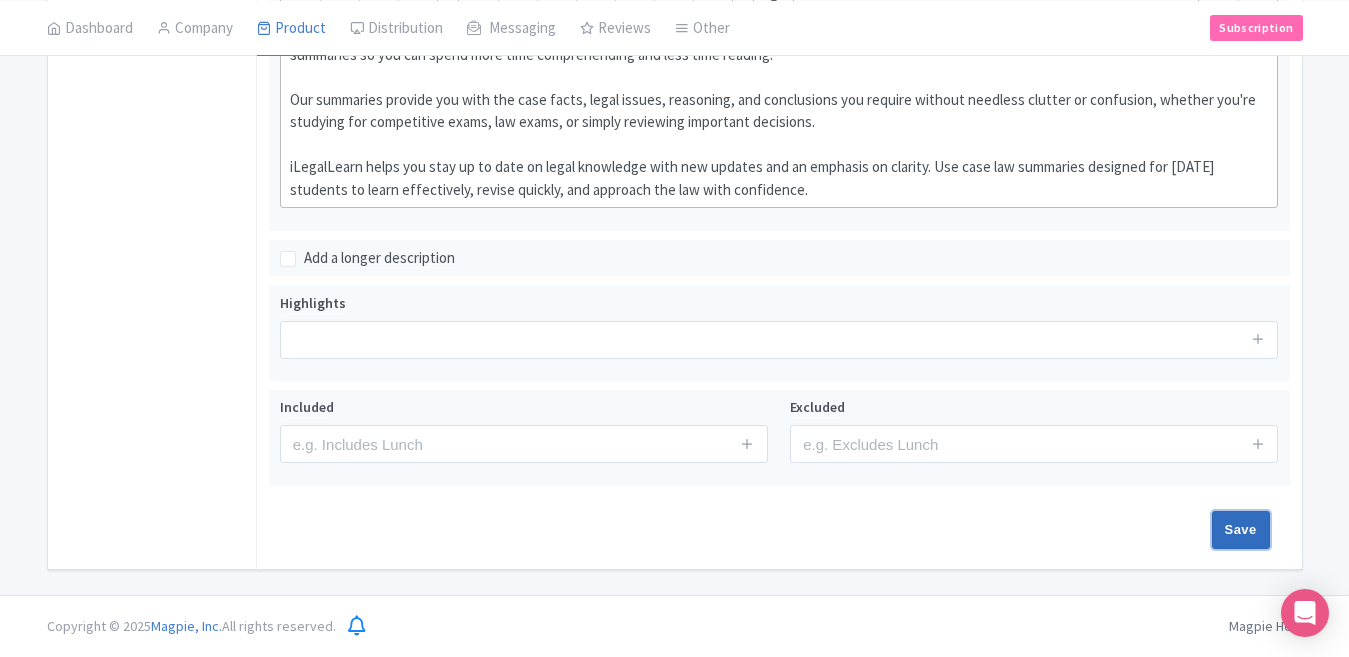 click on "Save" at bounding box center [1241, 530] 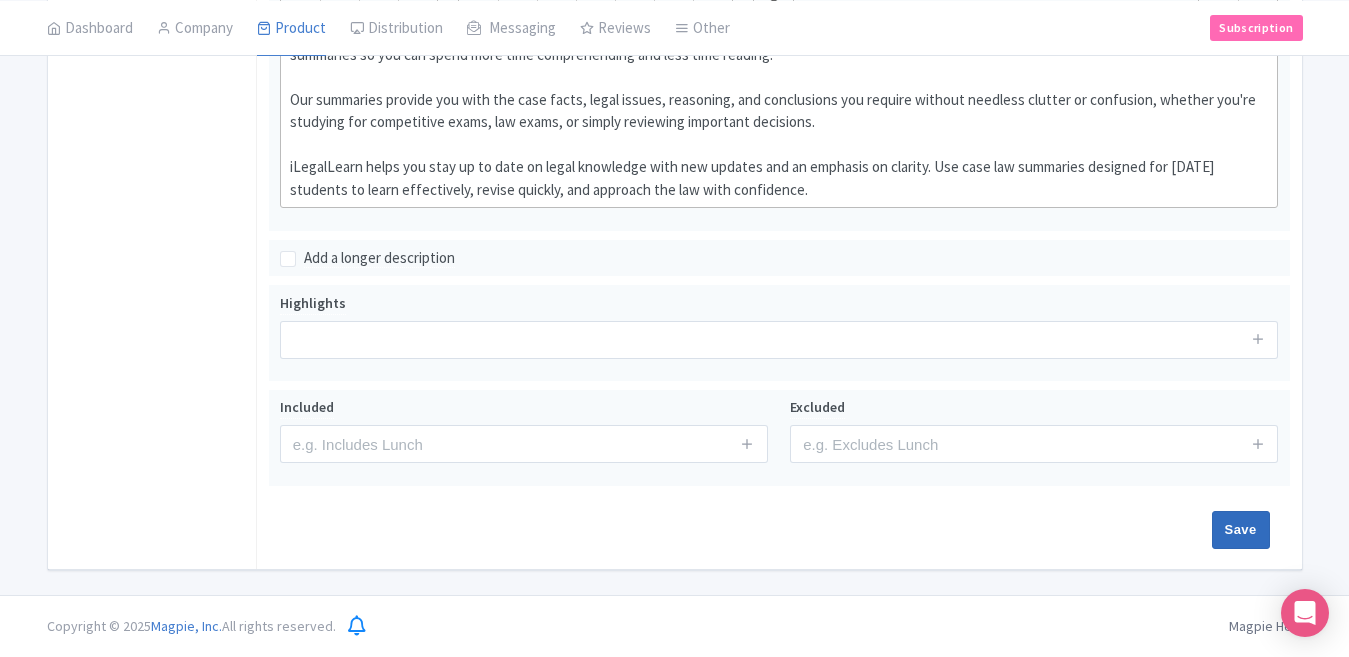 type on "Saving..." 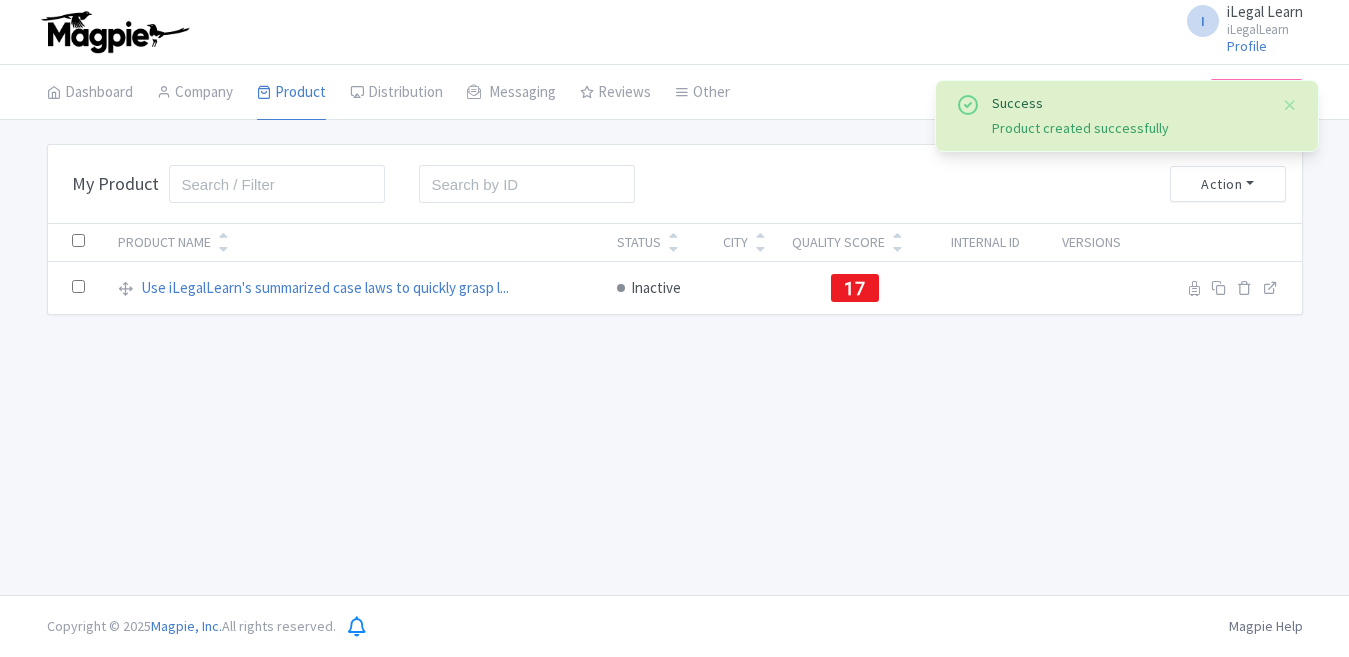 scroll, scrollTop: 0, scrollLeft: 0, axis: both 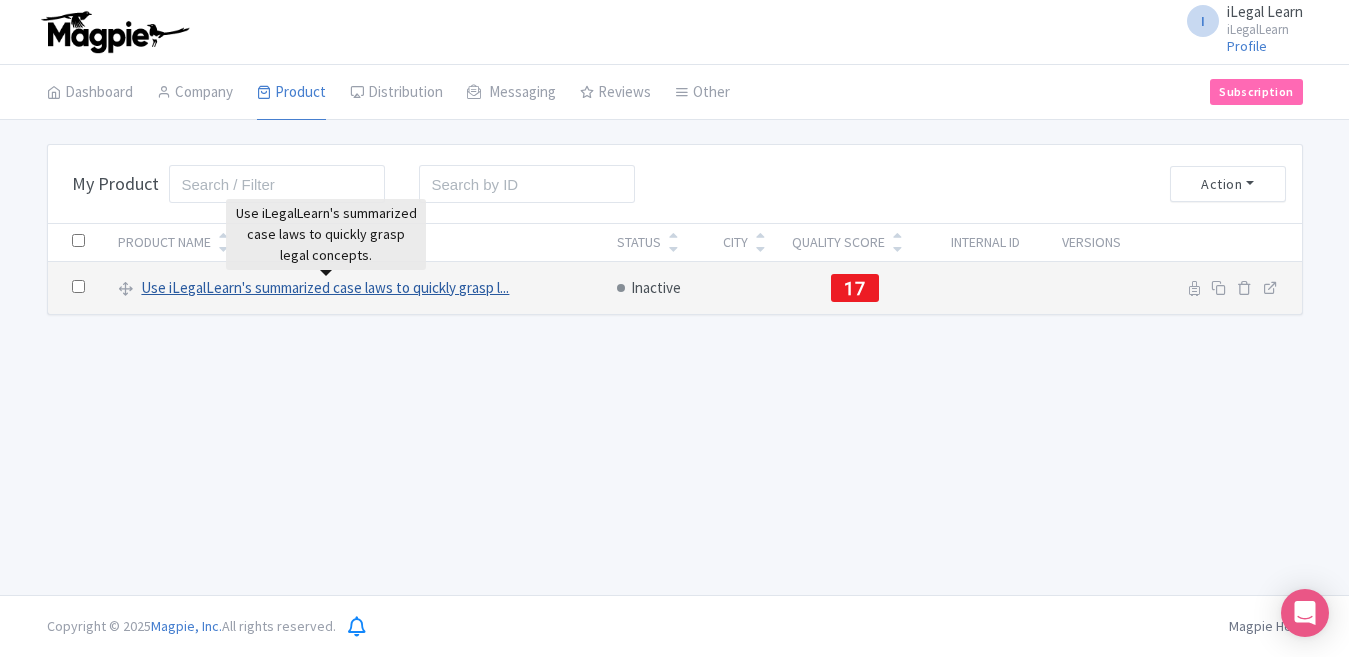 click on "Use iLegalLearn's summarized case laws to quickly grasp l..." at bounding box center [325, 288] 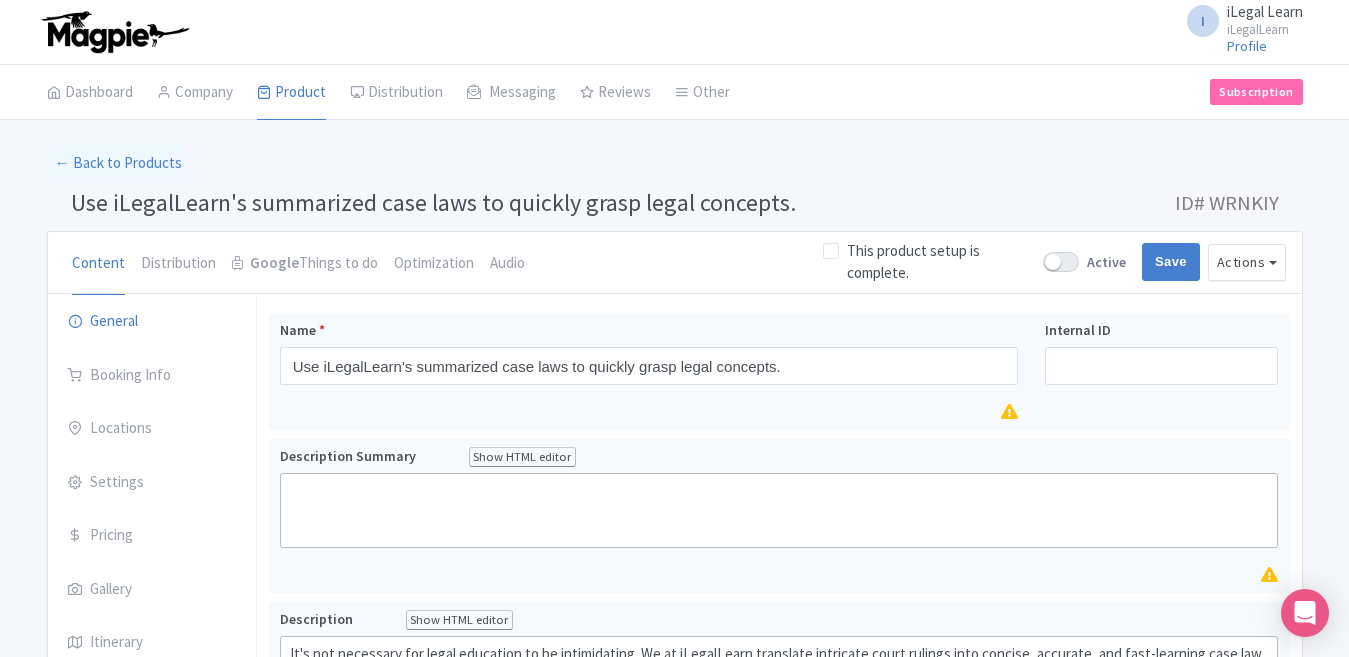 scroll, scrollTop: 0, scrollLeft: 0, axis: both 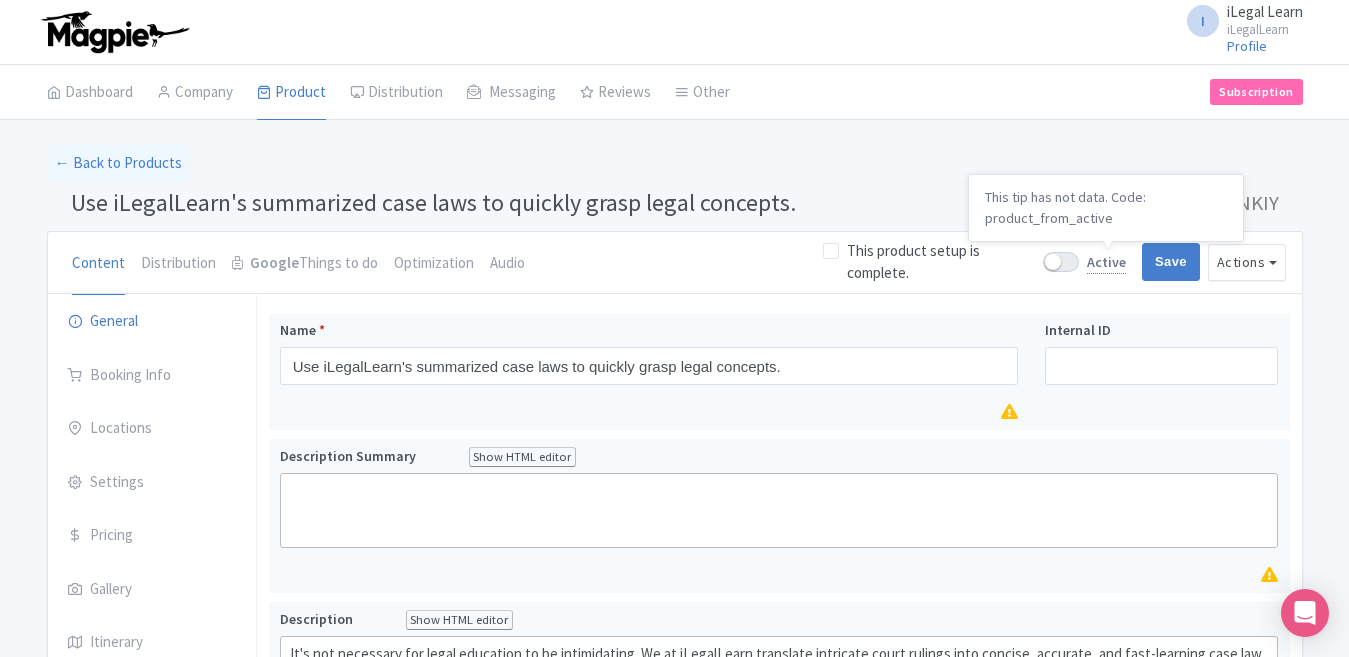 click on "Active" at bounding box center (1106, 263) 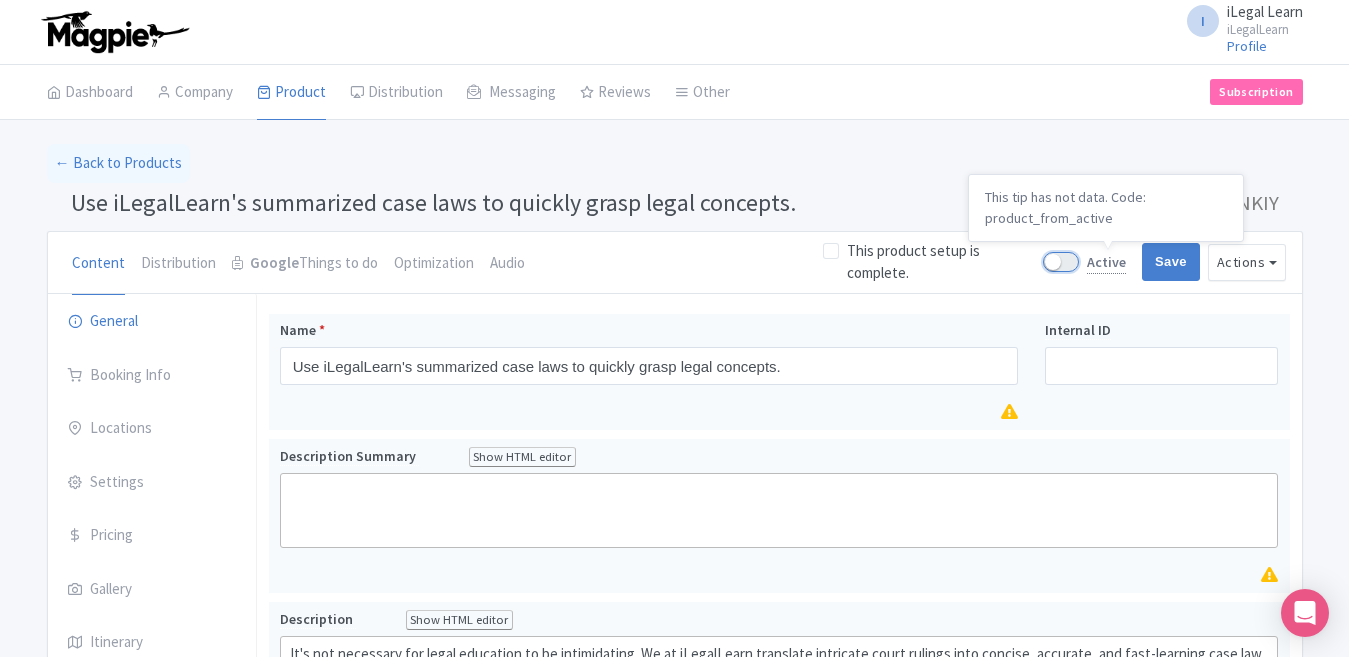 checkbox on "true" 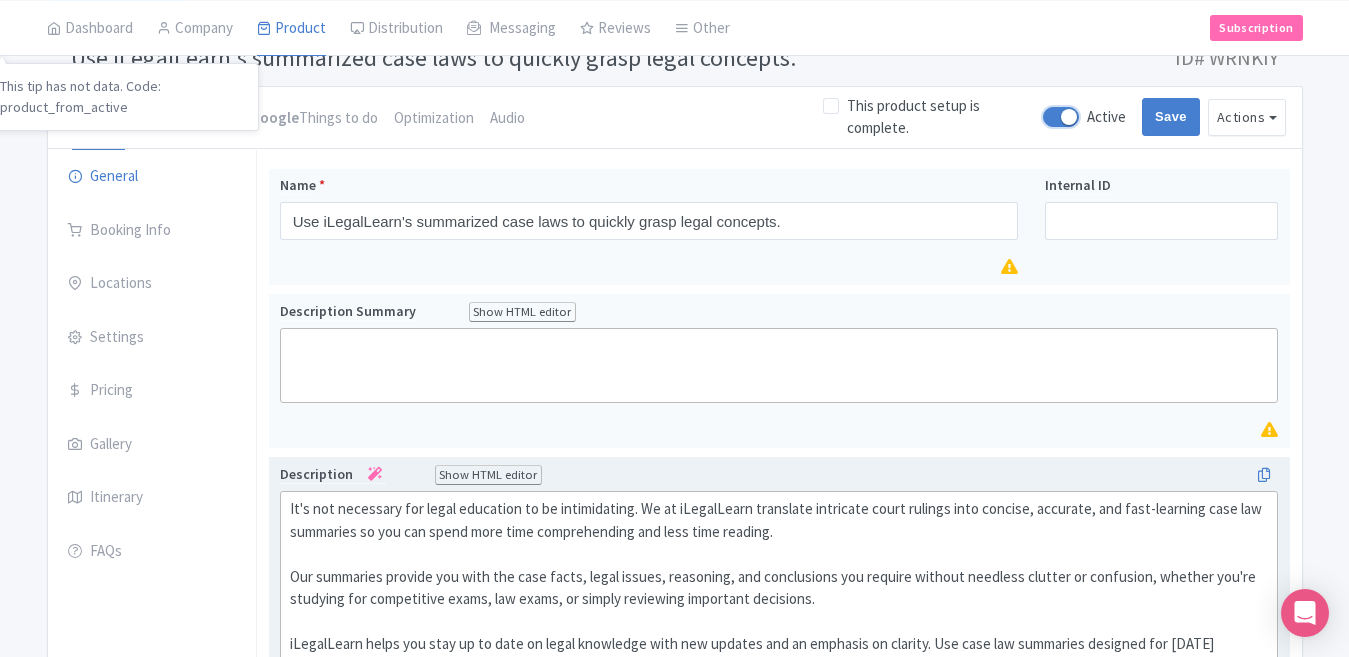 scroll, scrollTop: 100, scrollLeft: 0, axis: vertical 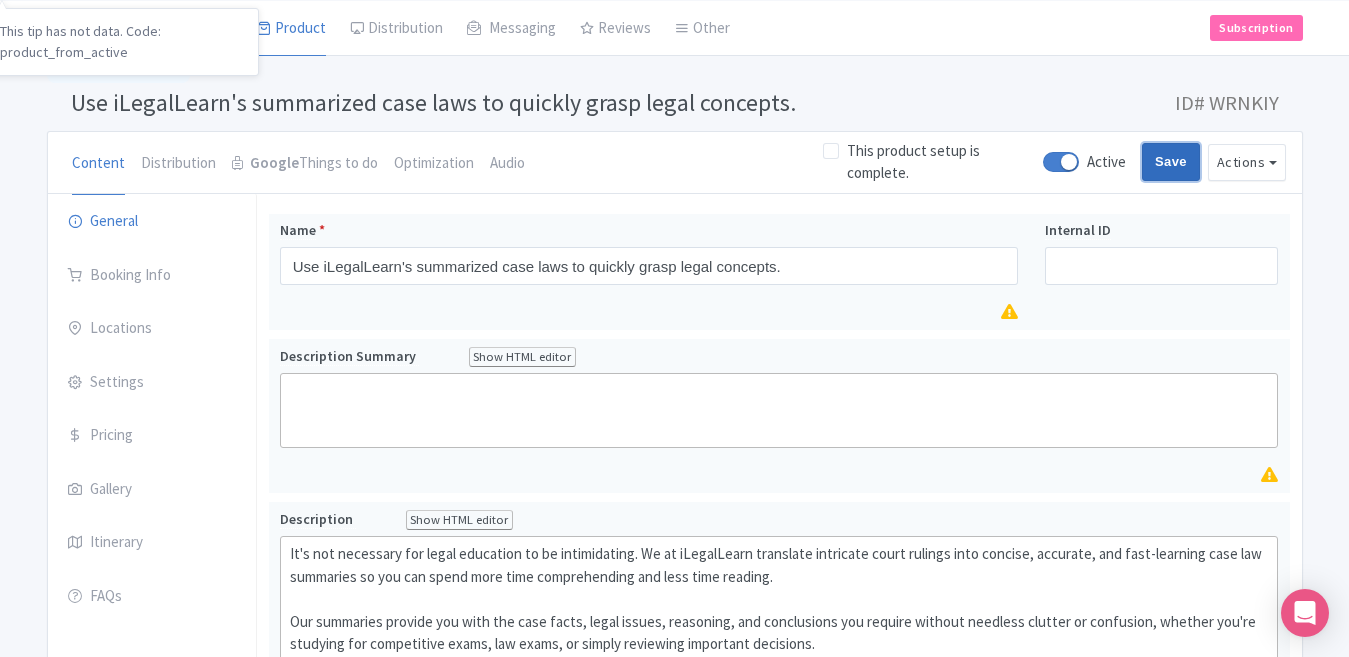 click on "Save" at bounding box center (1171, 162) 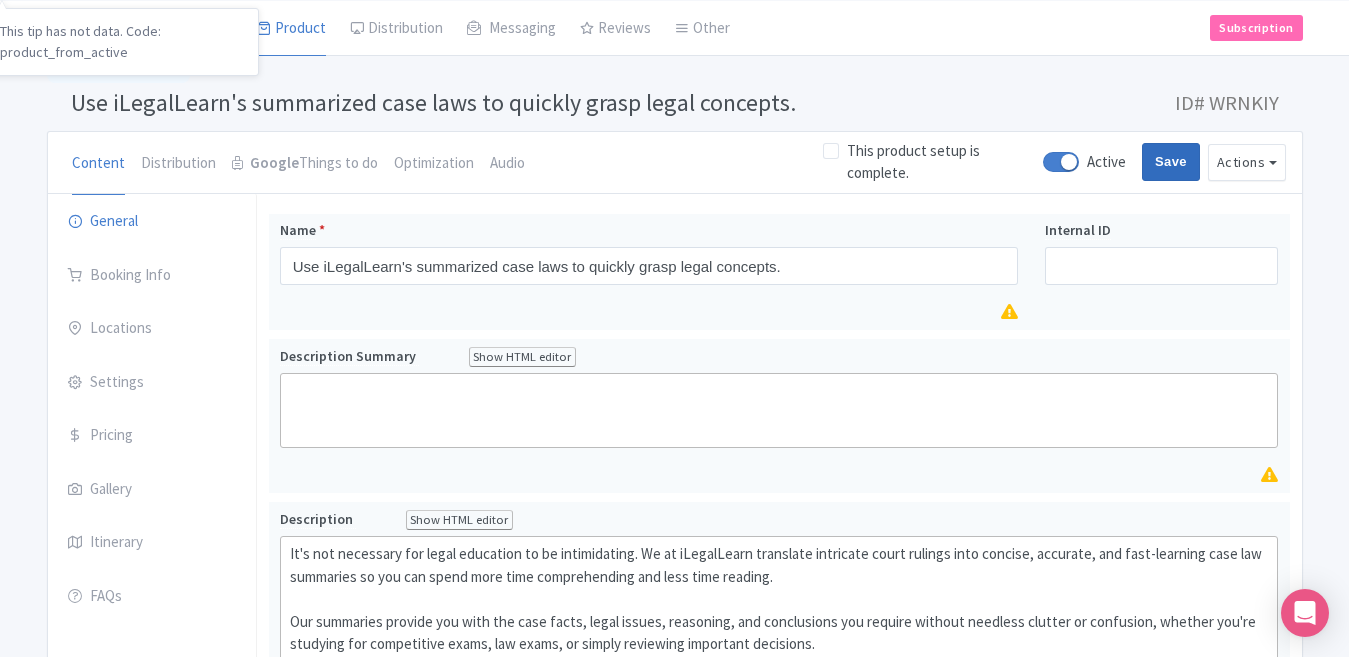 type on "Saving..." 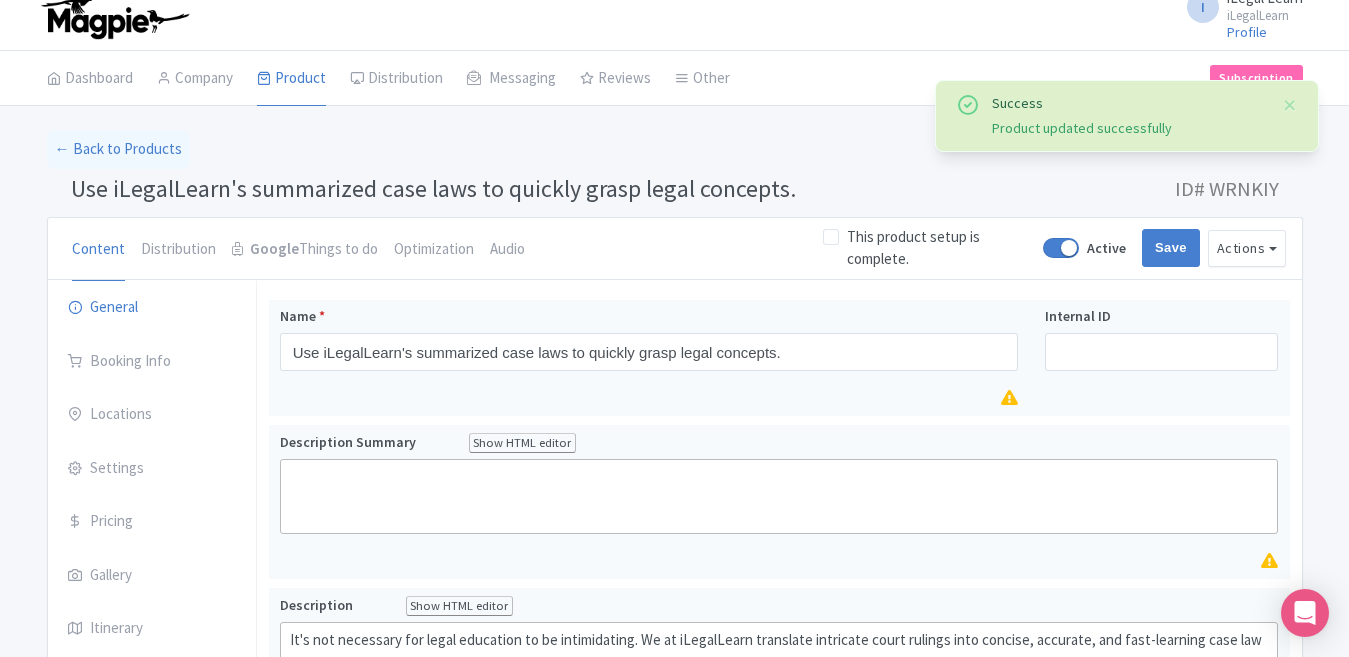 scroll, scrollTop: 14, scrollLeft: 0, axis: vertical 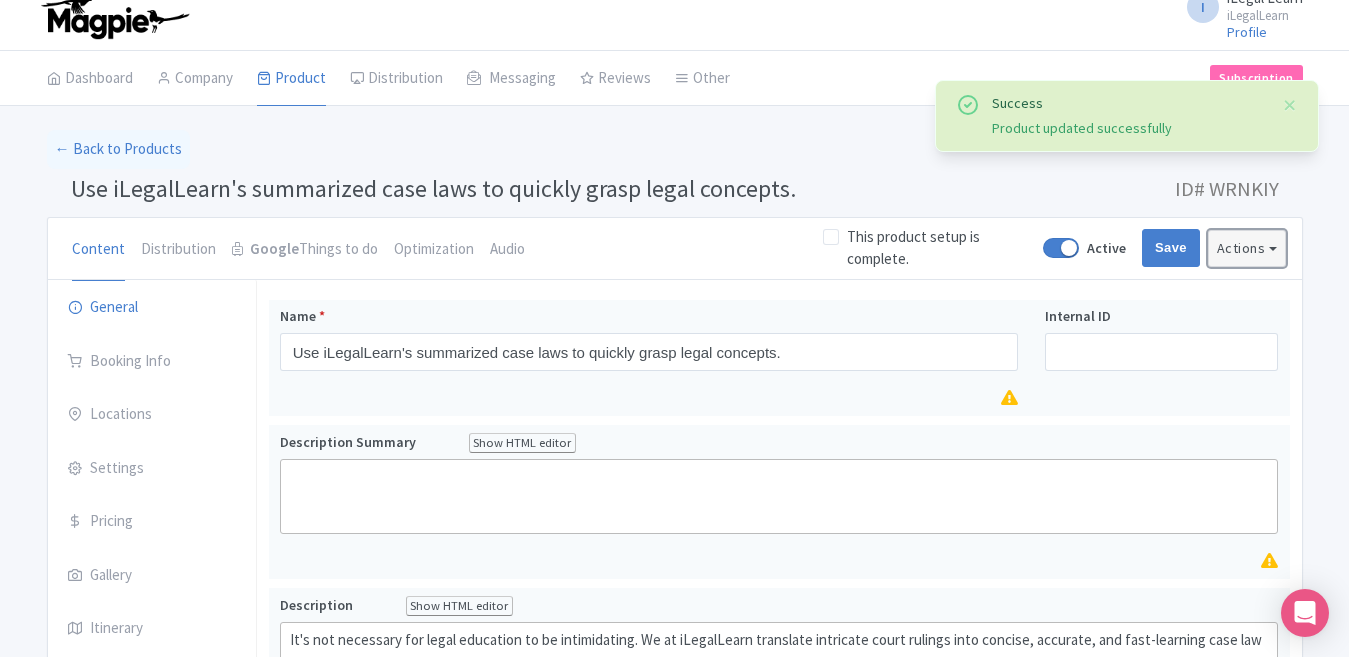 click on "Actions" at bounding box center [1247, 248] 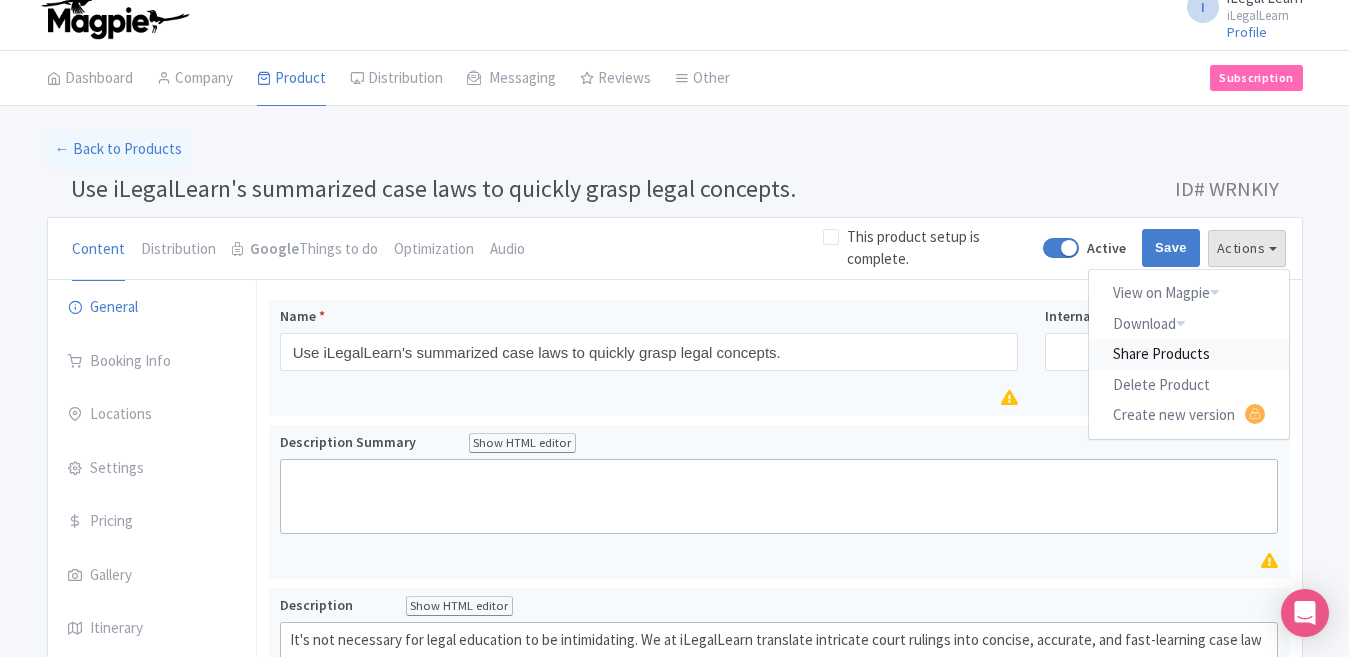 click on "Share Products" at bounding box center (1189, 354) 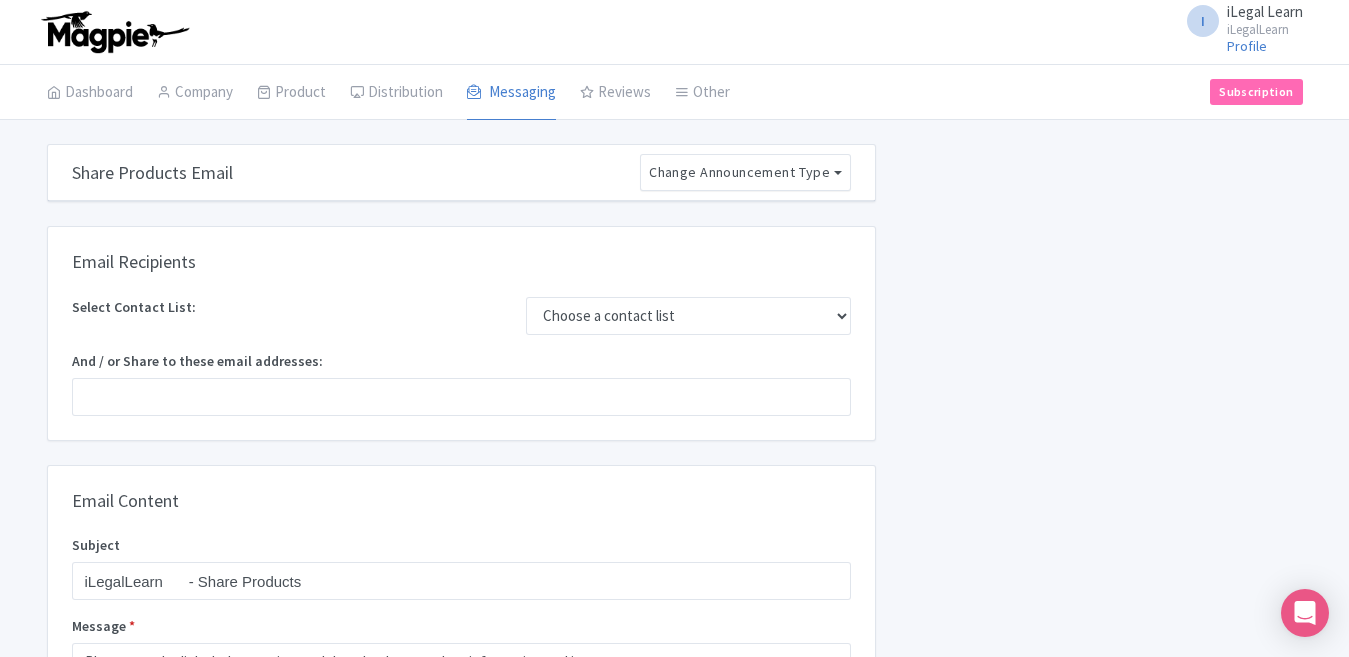 scroll, scrollTop: 0, scrollLeft: 0, axis: both 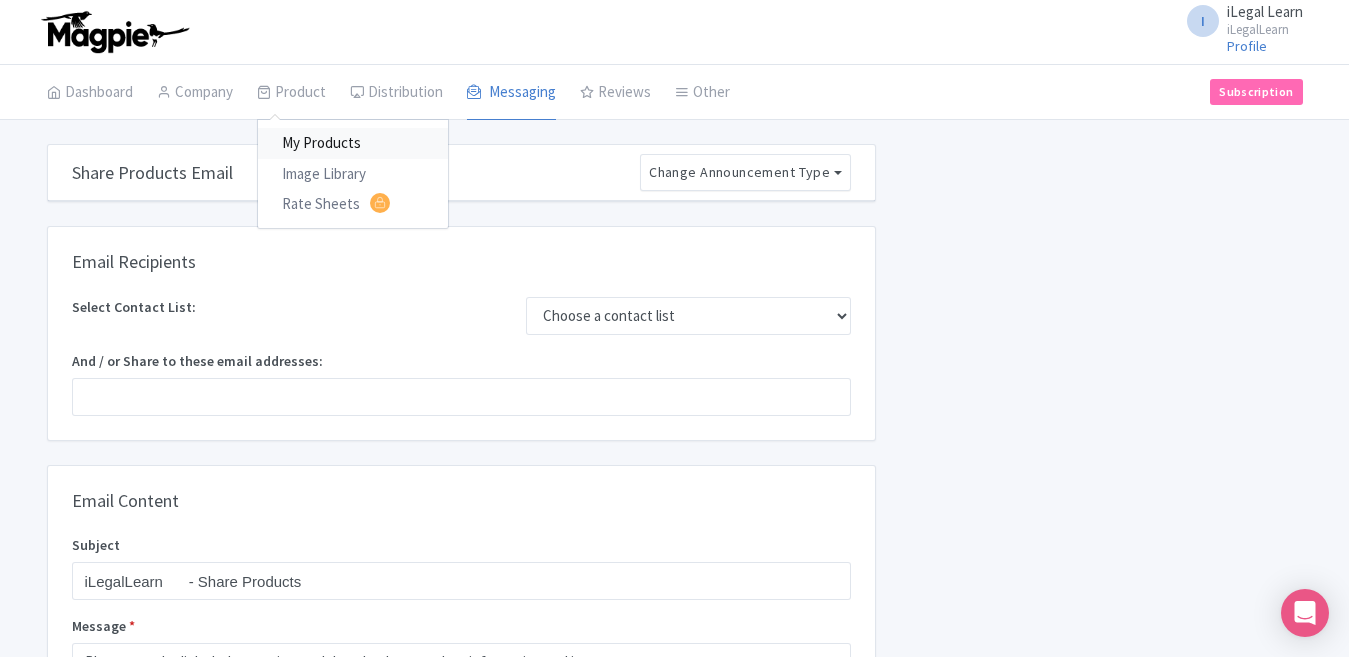 click on "My Products" at bounding box center [353, 143] 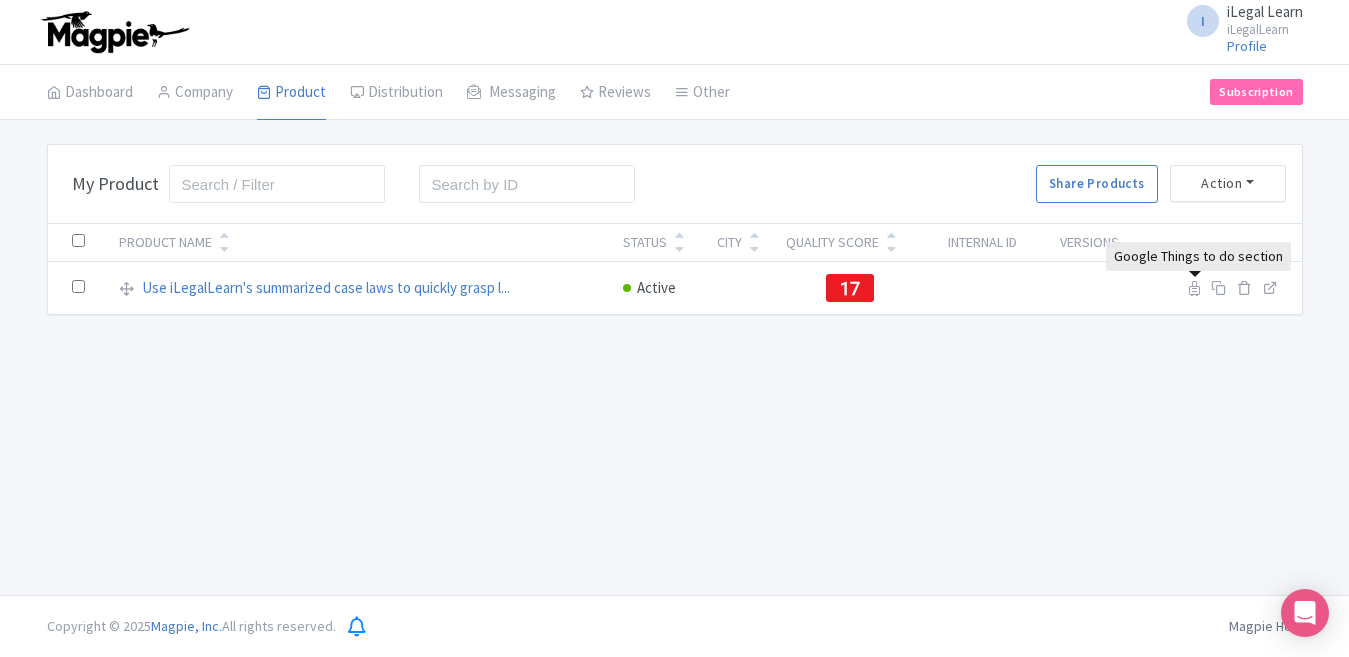 scroll, scrollTop: 0, scrollLeft: 0, axis: both 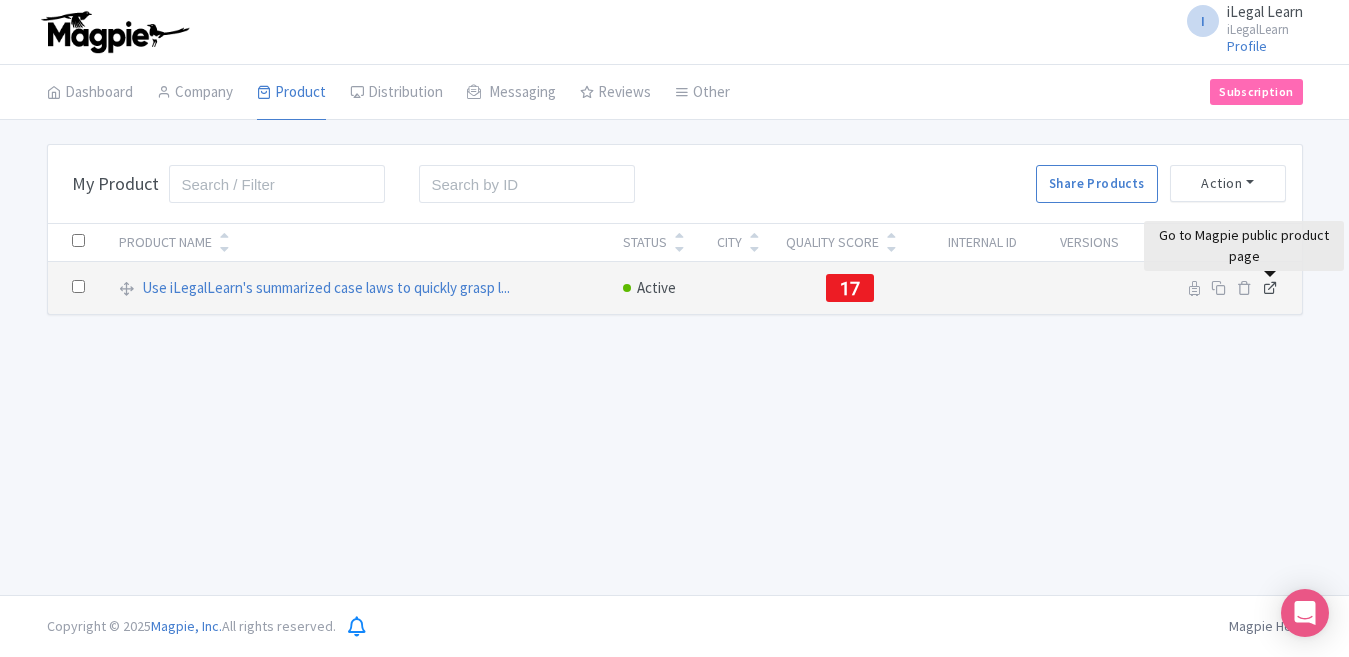 click at bounding box center [1270, 287] 